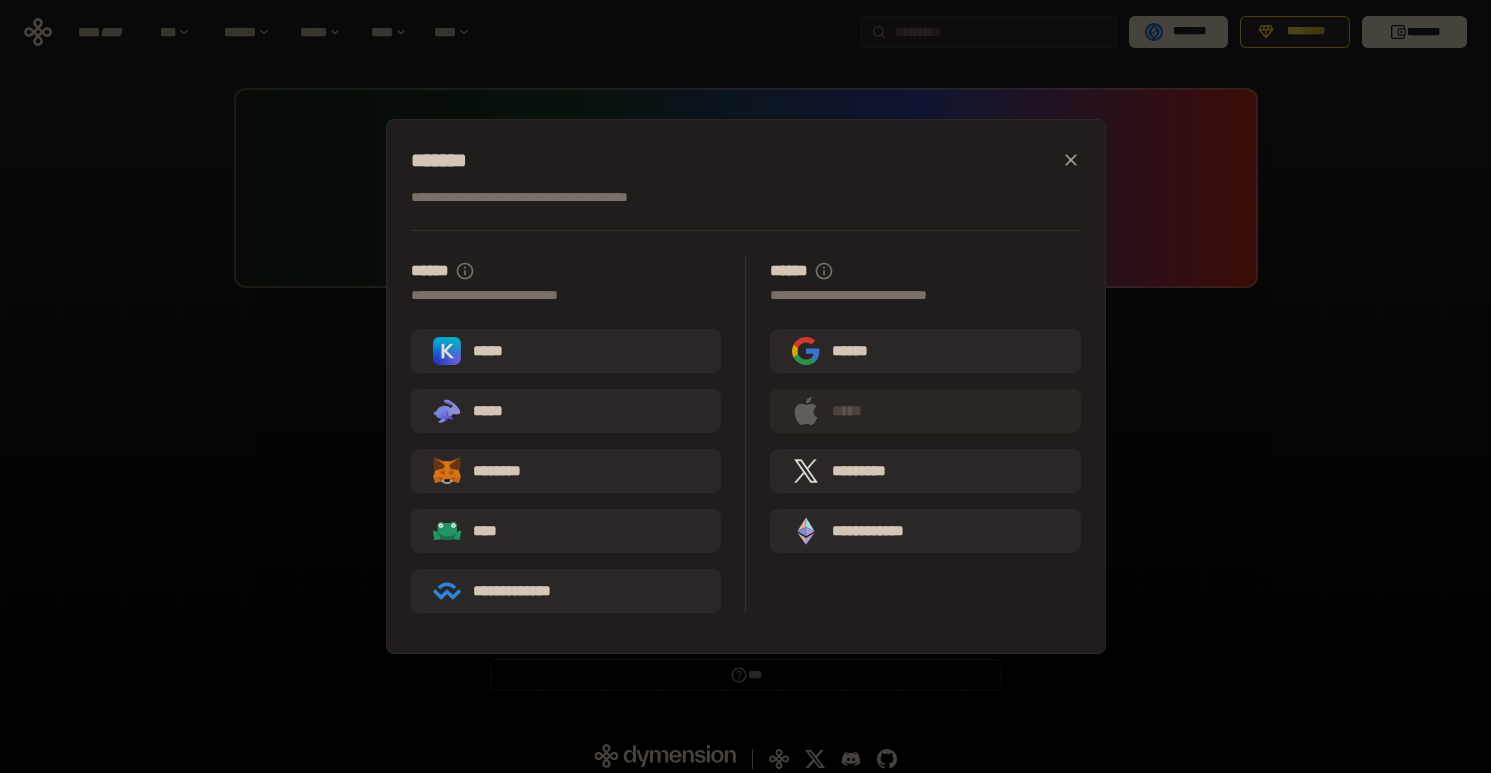 scroll, scrollTop: 10, scrollLeft: 0, axis: vertical 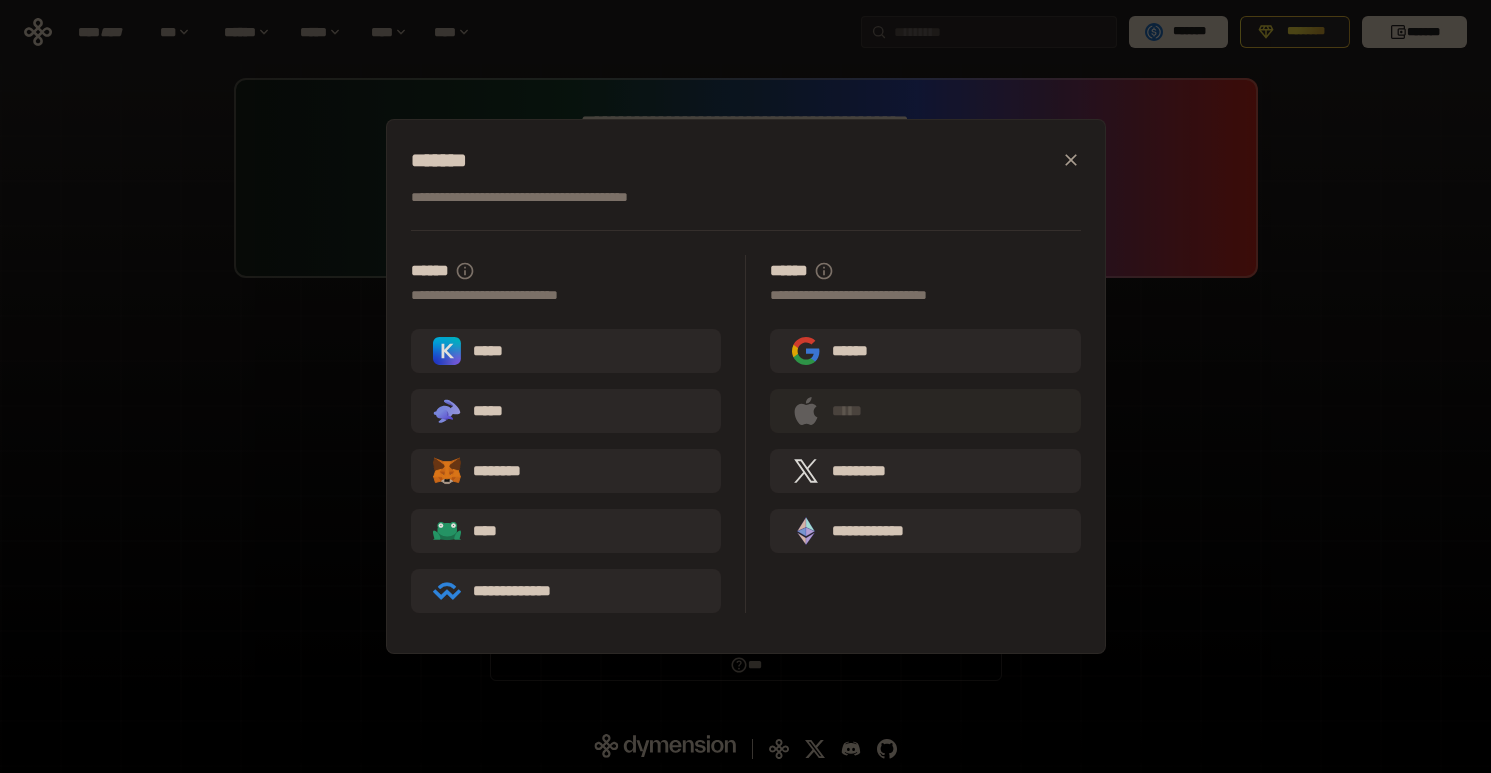 drag, startPoint x: 1084, startPoint y: 159, endPoint x: 1064, endPoint y: 163, distance: 20.396078 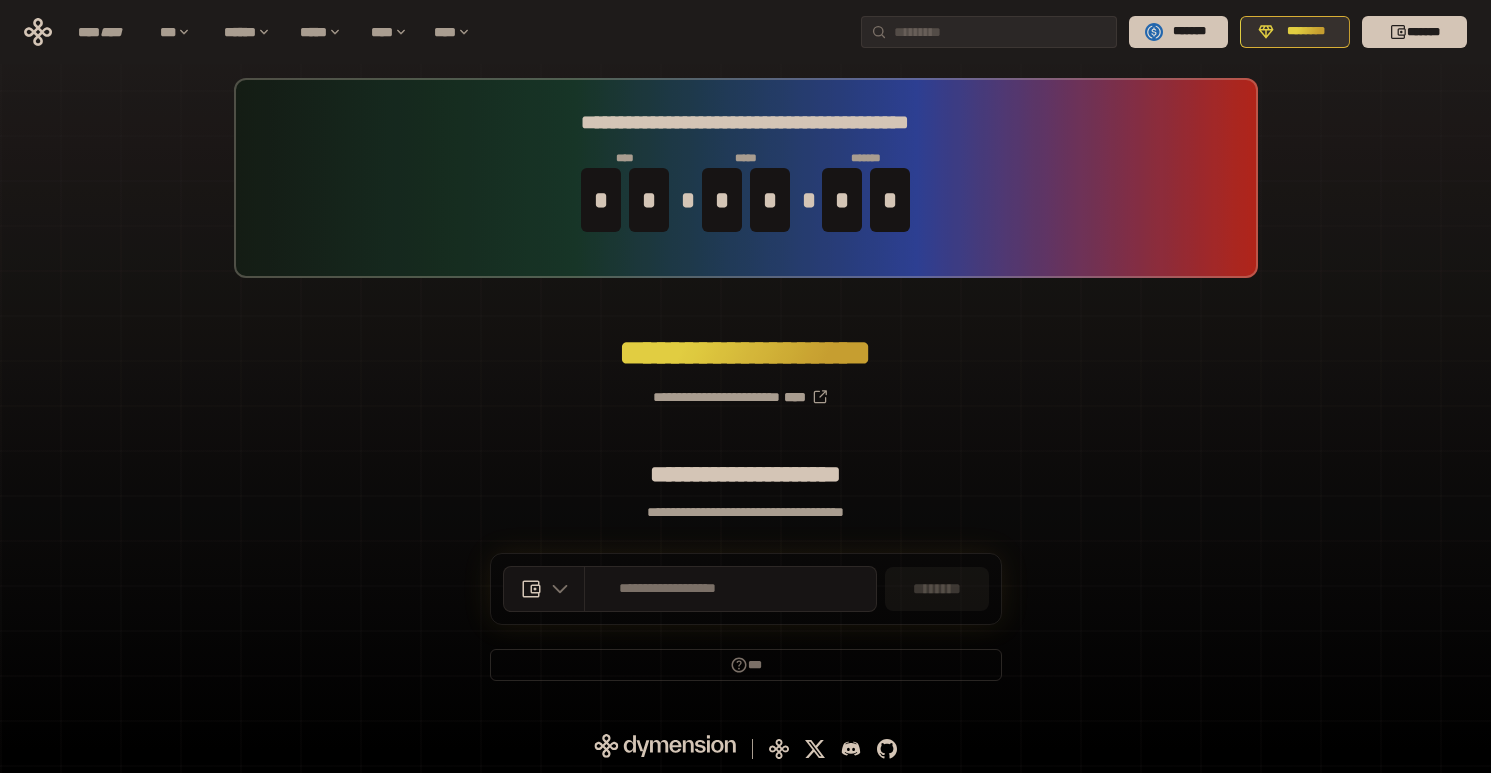 click on "********" at bounding box center [1306, 32] 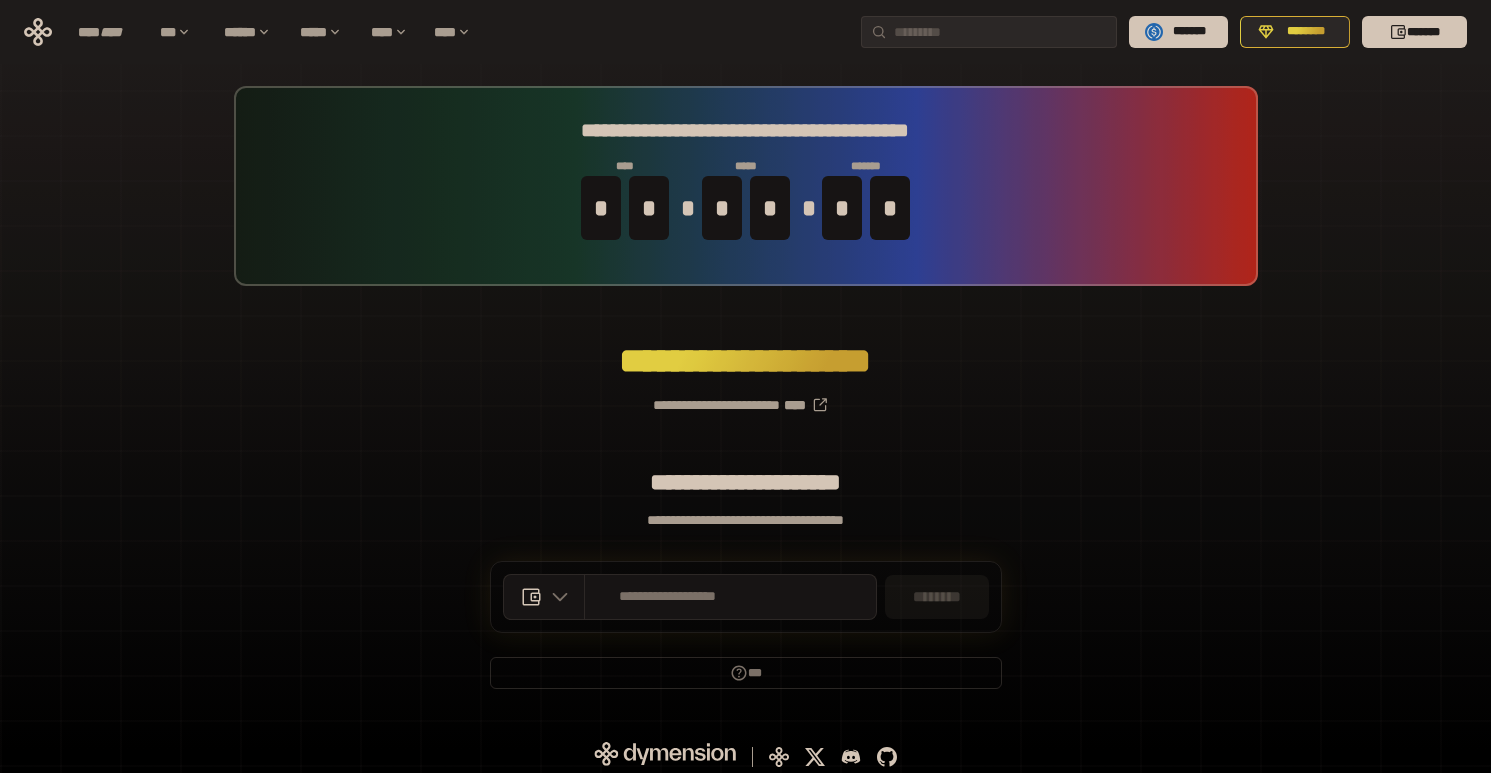 scroll, scrollTop: 0, scrollLeft: 0, axis: both 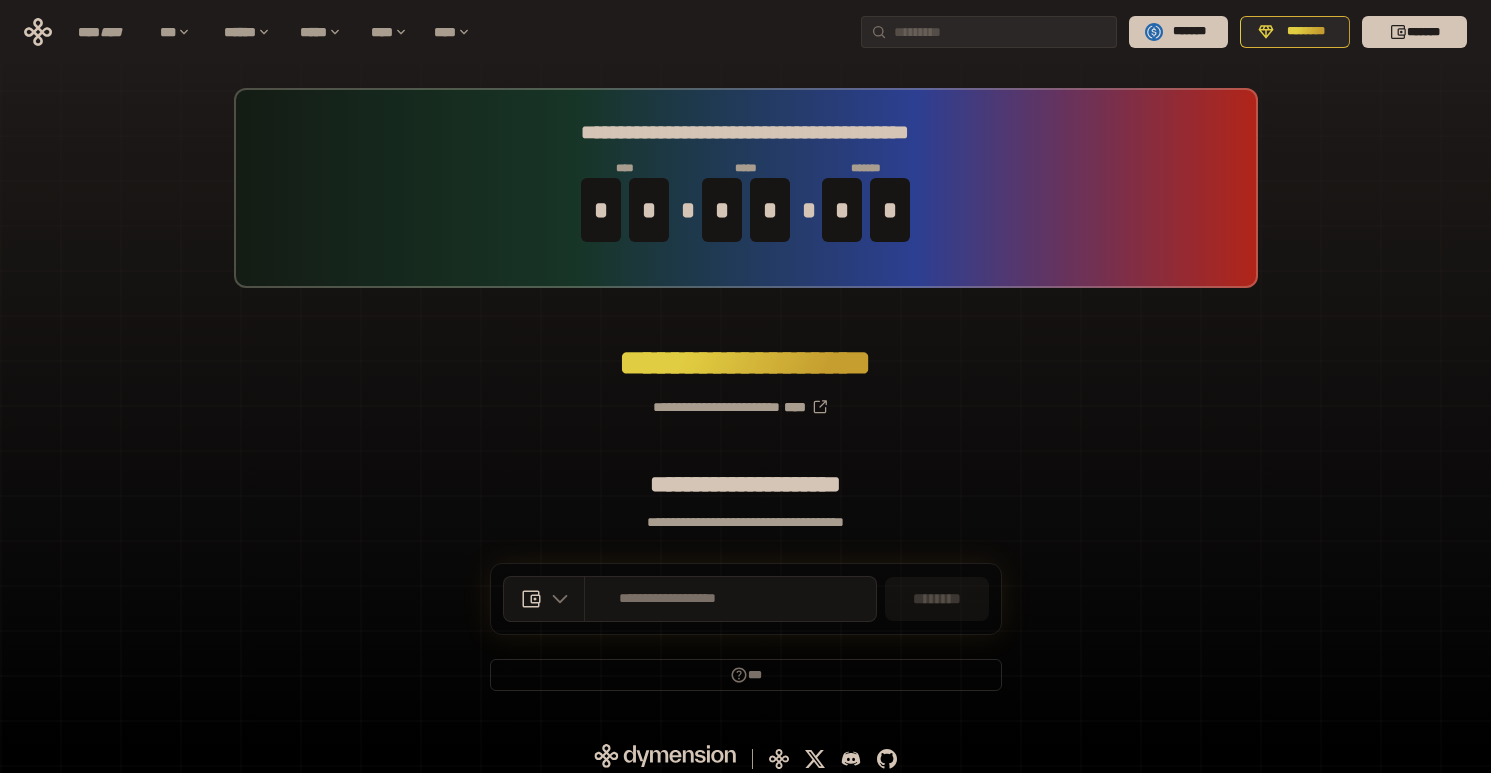 drag, startPoint x: 801, startPoint y: 260, endPoint x: 813, endPoint y: 245, distance: 19.209373 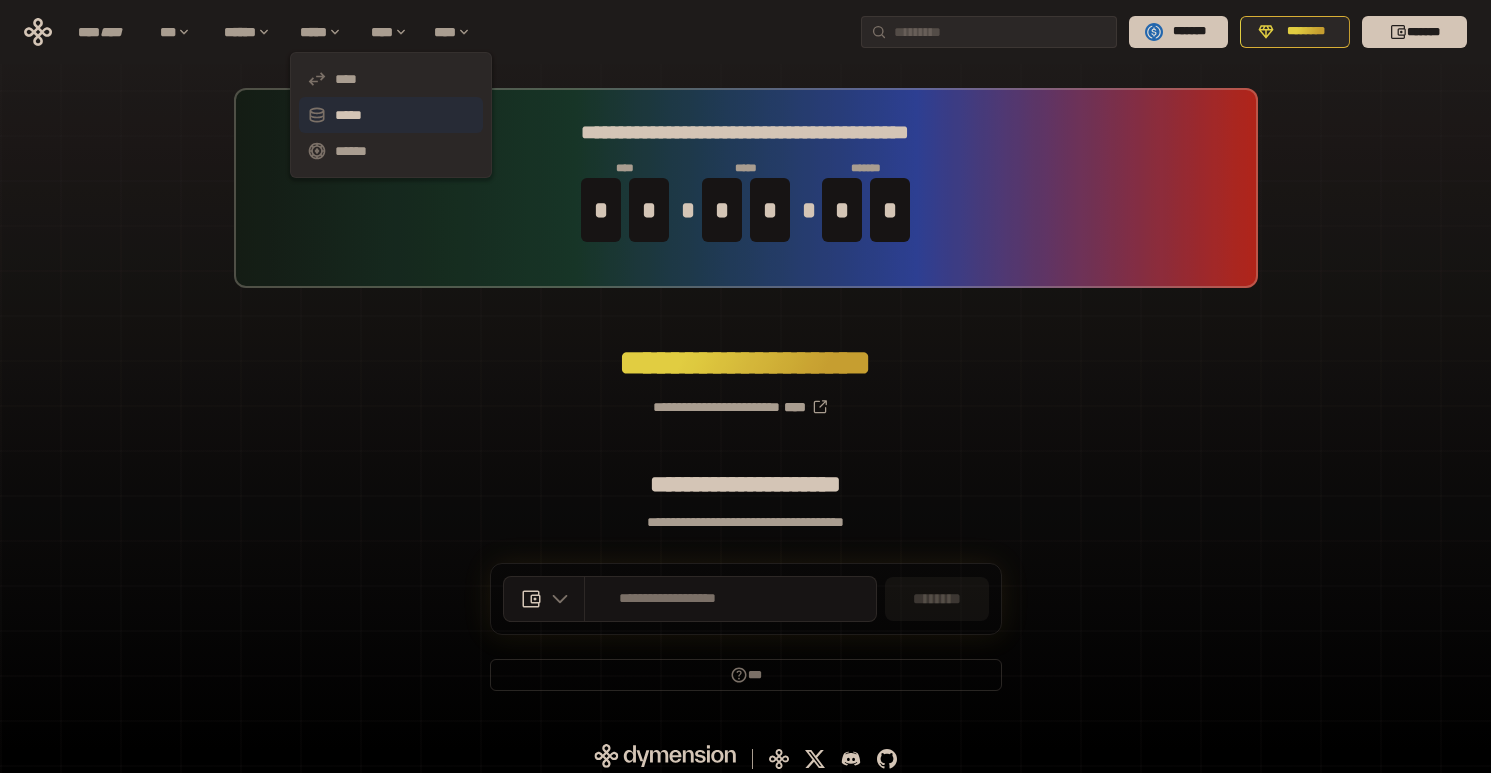 click on "*****" at bounding box center (391, 115) 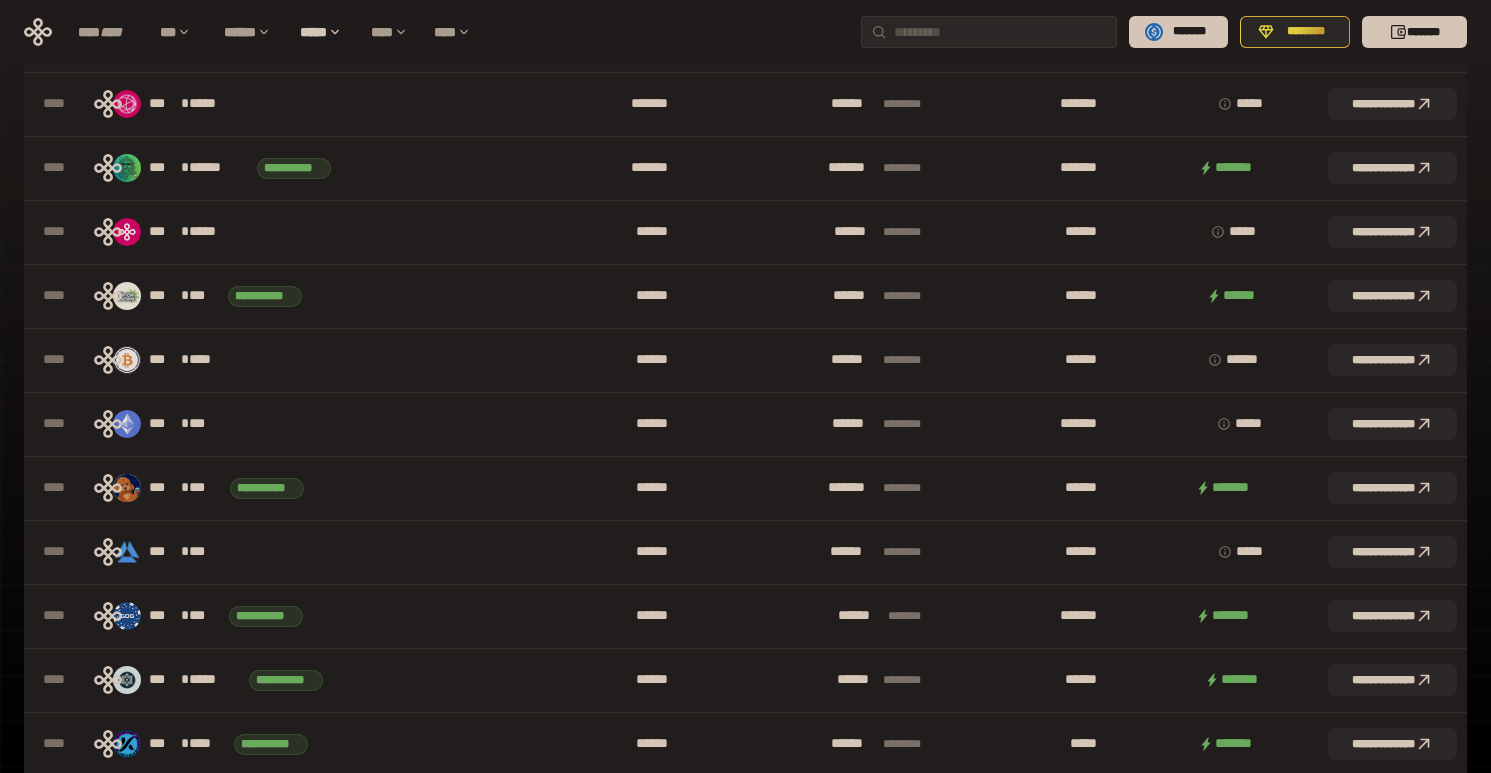 scroll, scrollTop: 66, scrollLeft: 0, axis: vertical 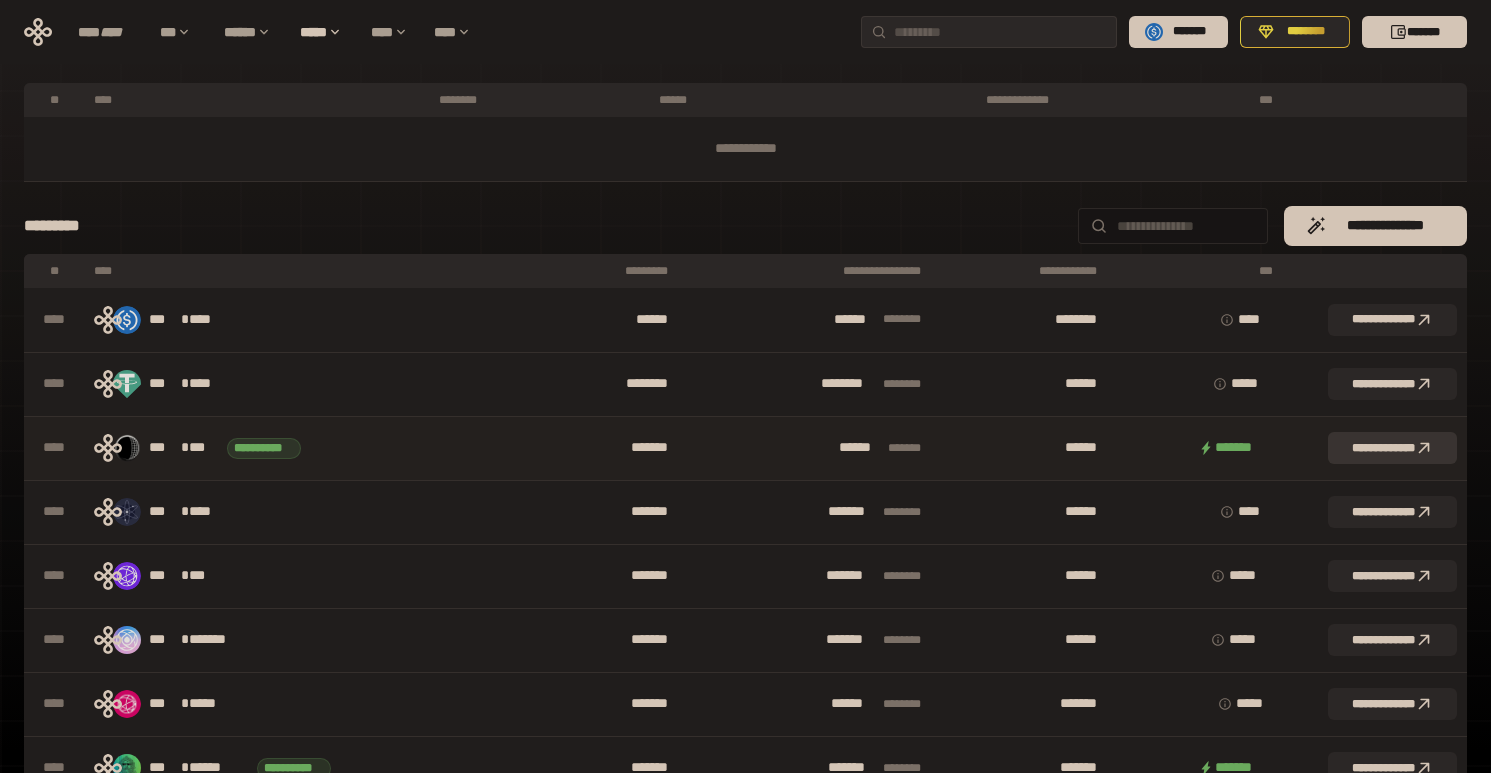 click on "**********" at bounding box center (1392, 448) 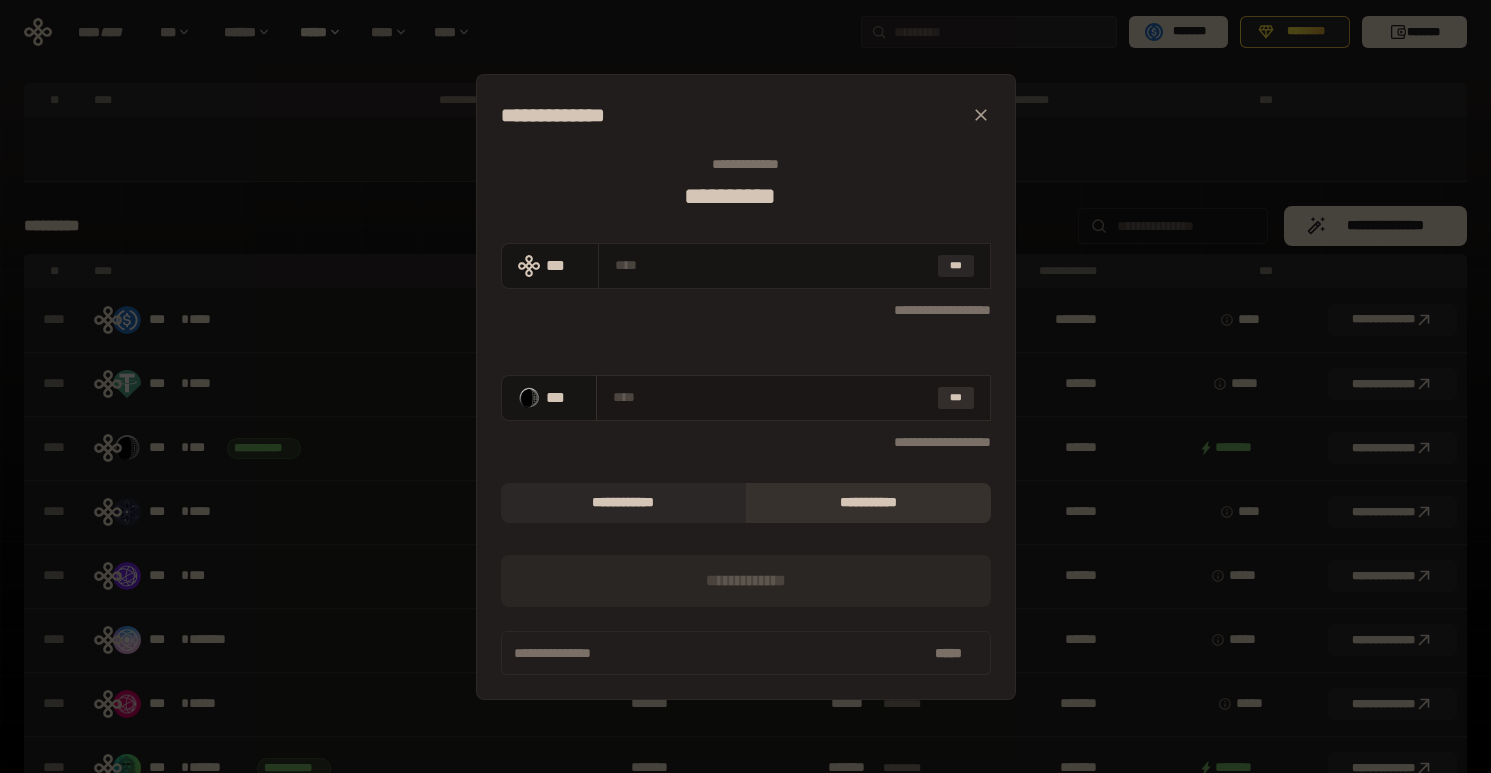click on "***" at bounding box center [956, 398] 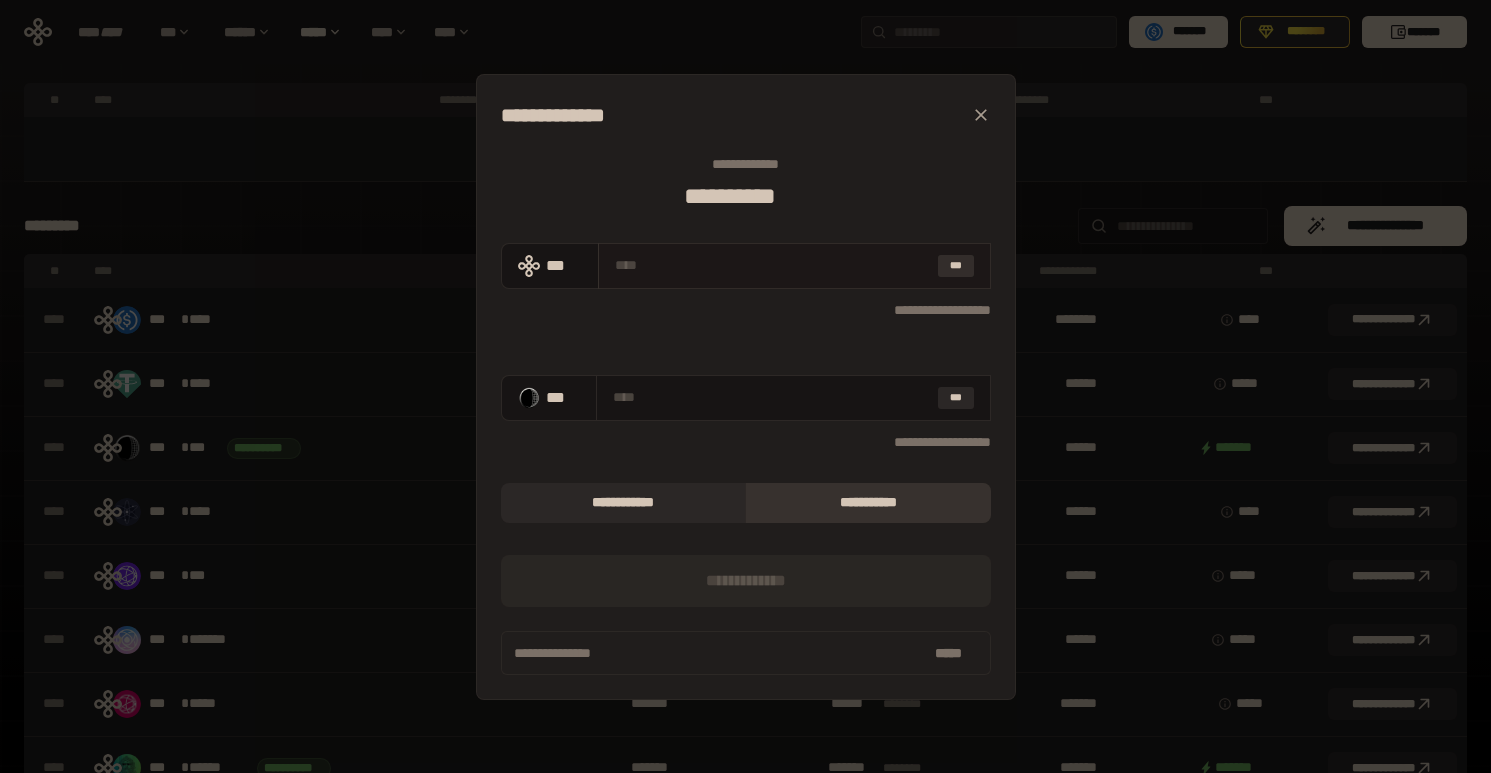 click on "***" at bounding box center [956, 266] 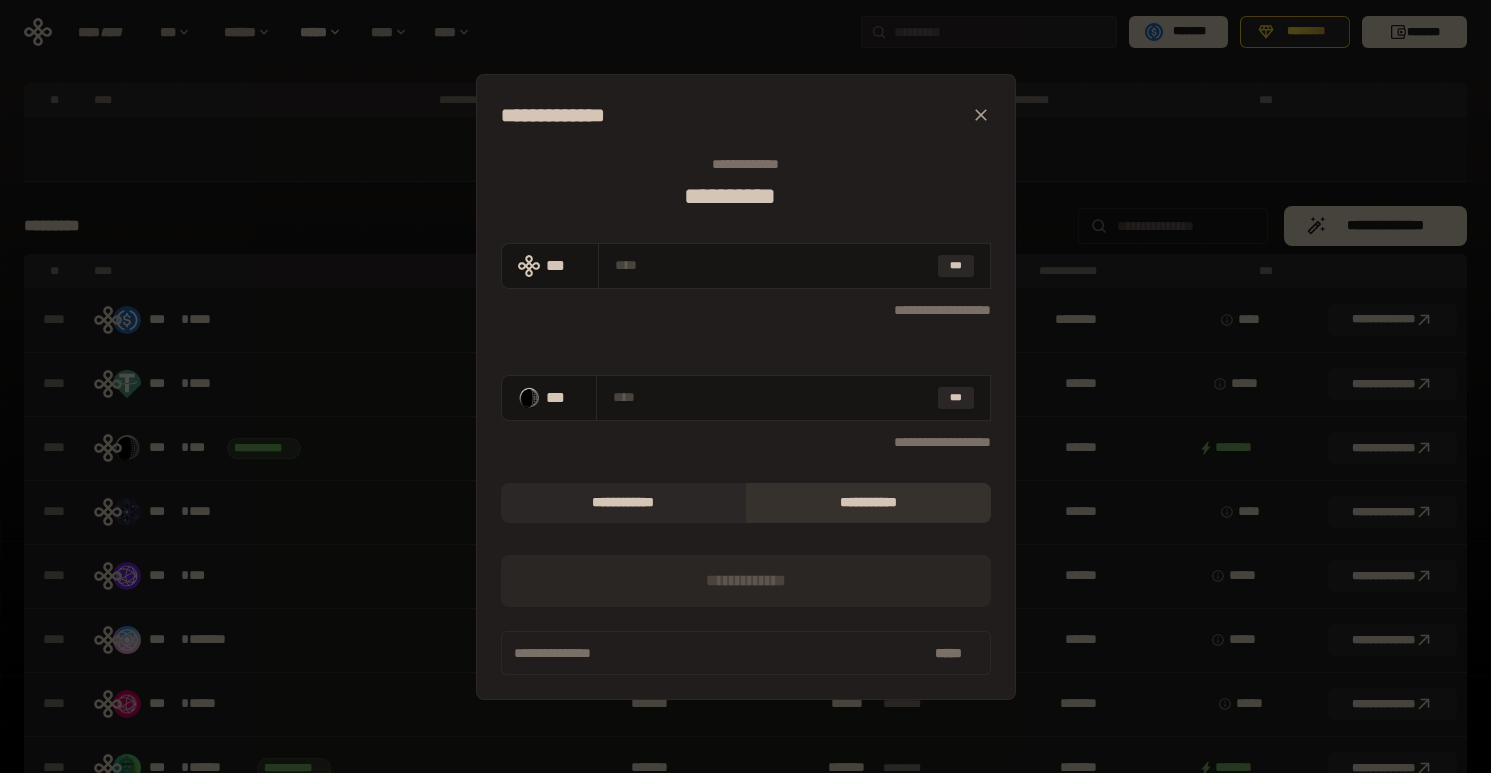 click on "**********" at bounding box center (746, 183) 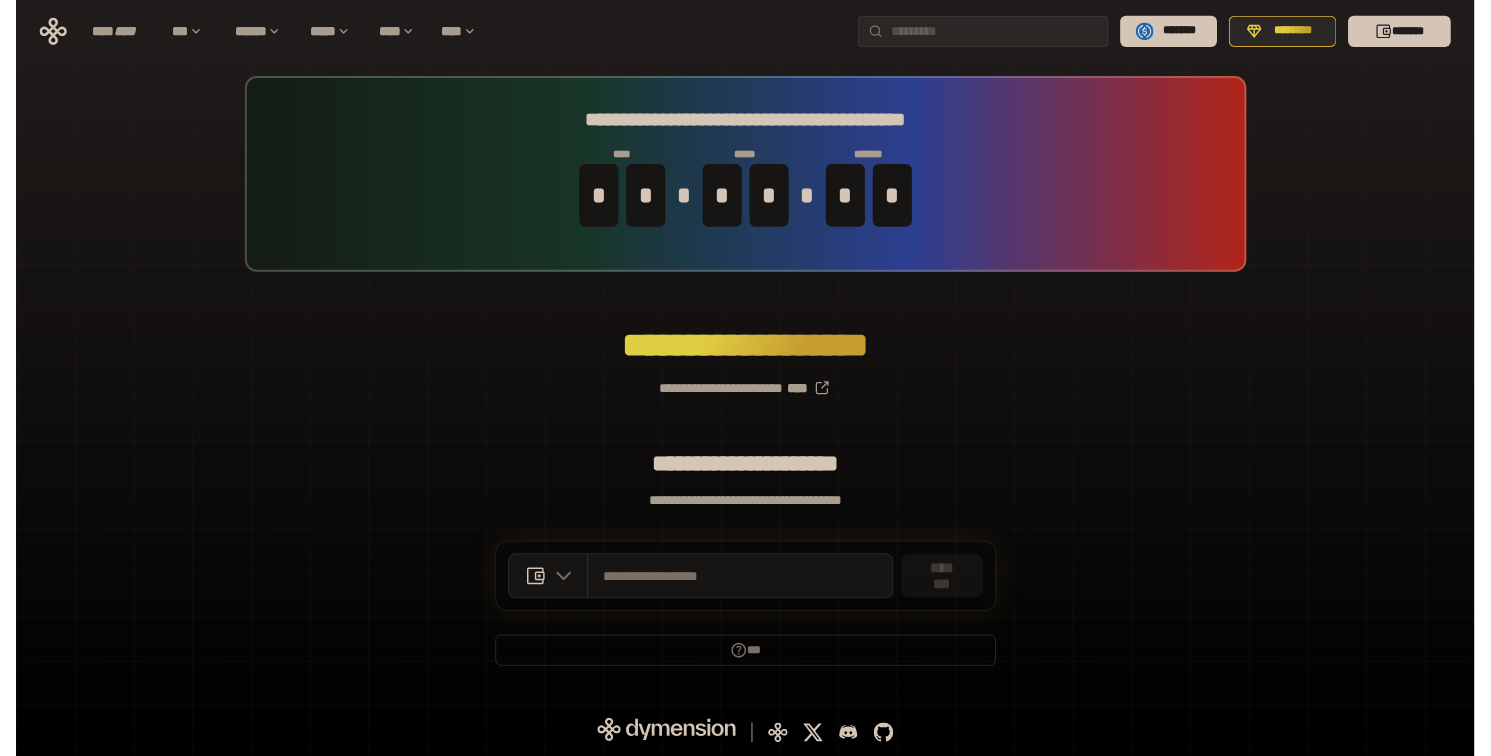 scroll, scrollTop: 0, scrollLeft: 0, axis: both 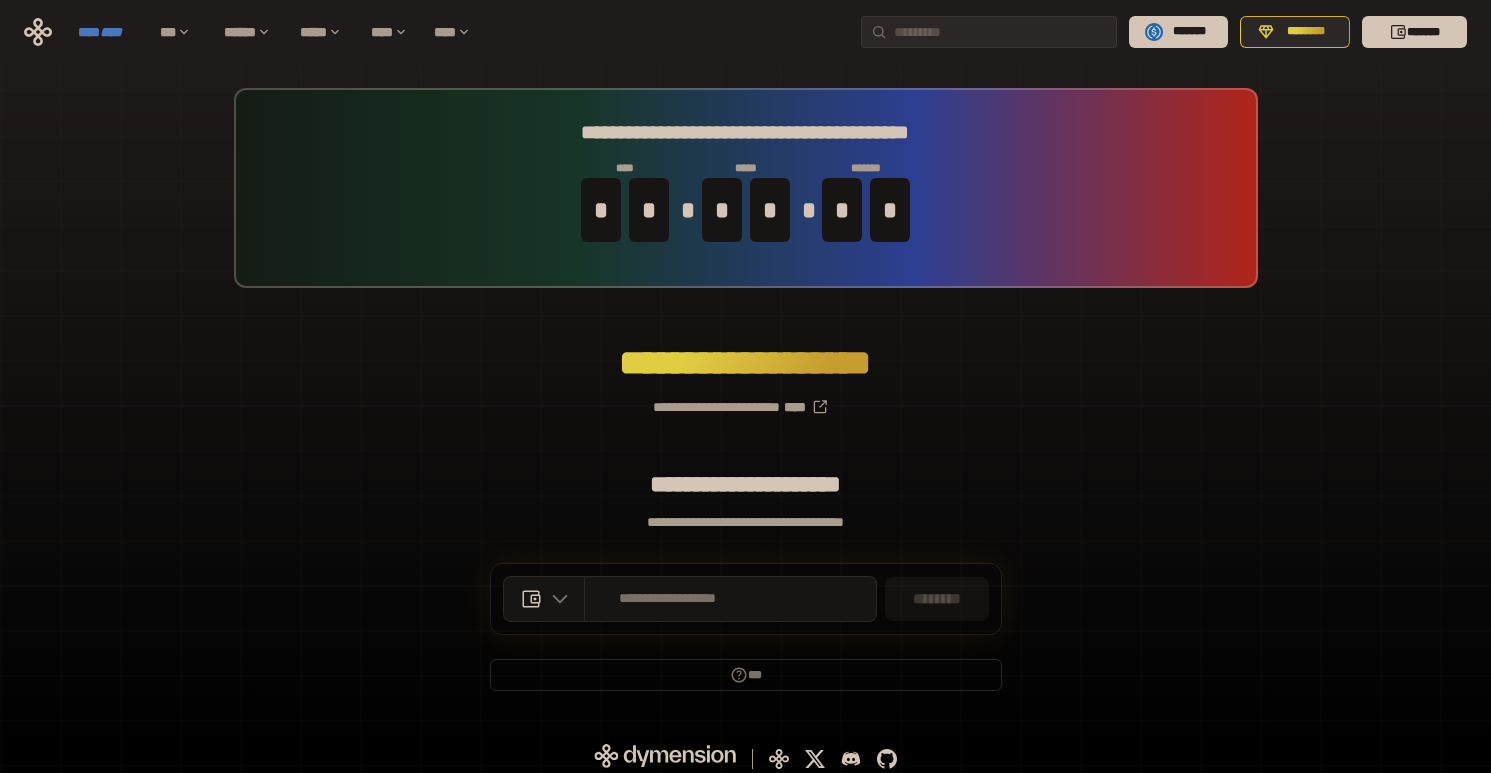 click on "****" at bounding box center [111, 32] 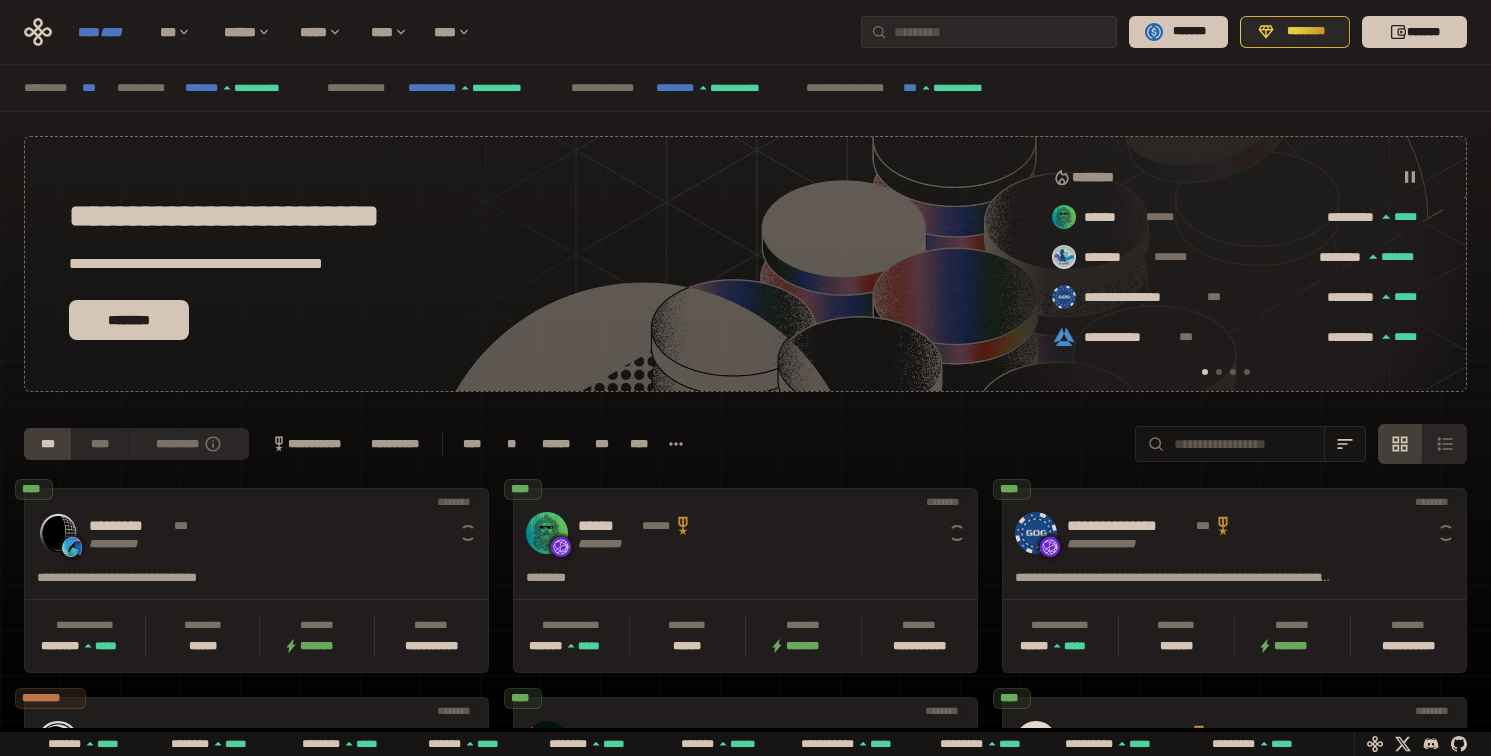 scroll, scrollTop: 0, scrollLeft: 16, axis: horizontal 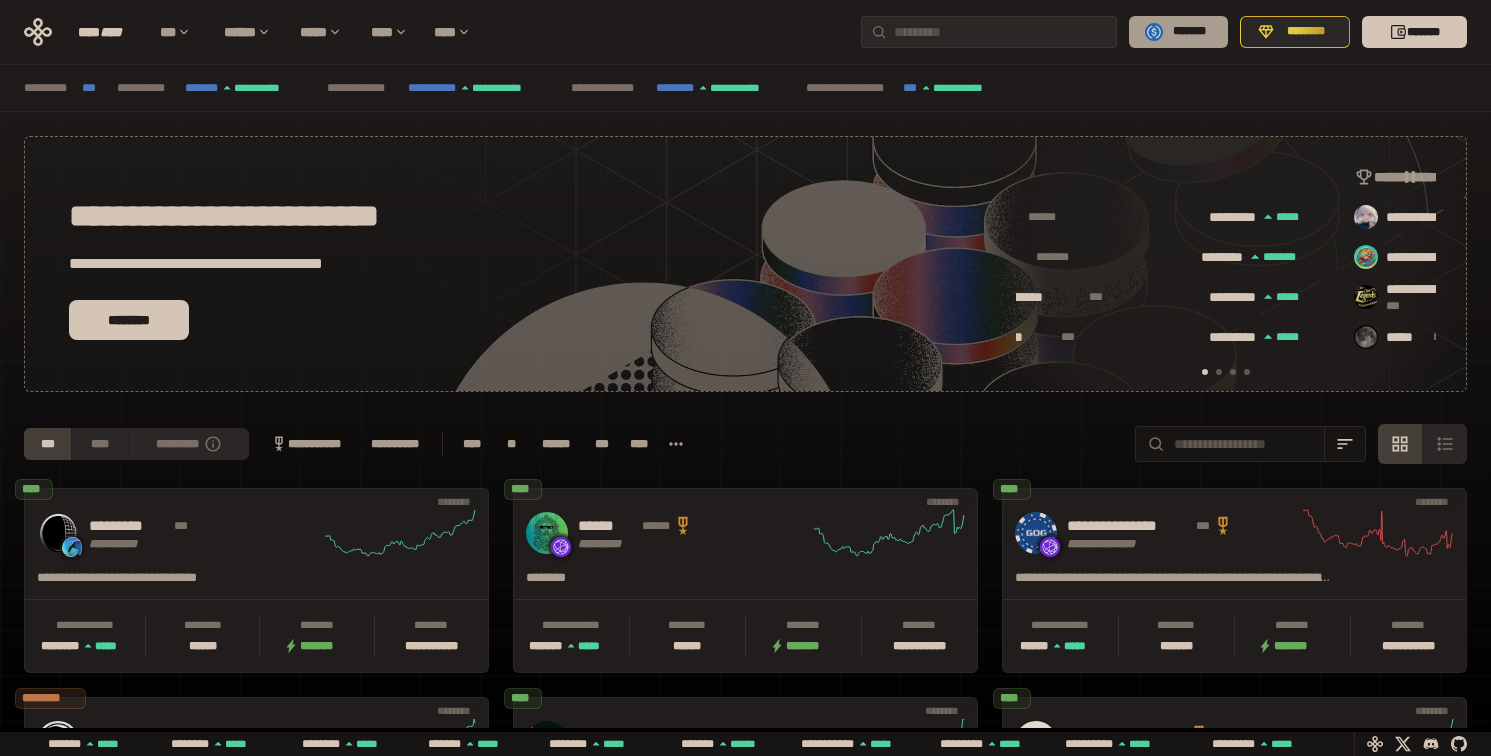 click on "*******" at bounding box center [1178, 32] 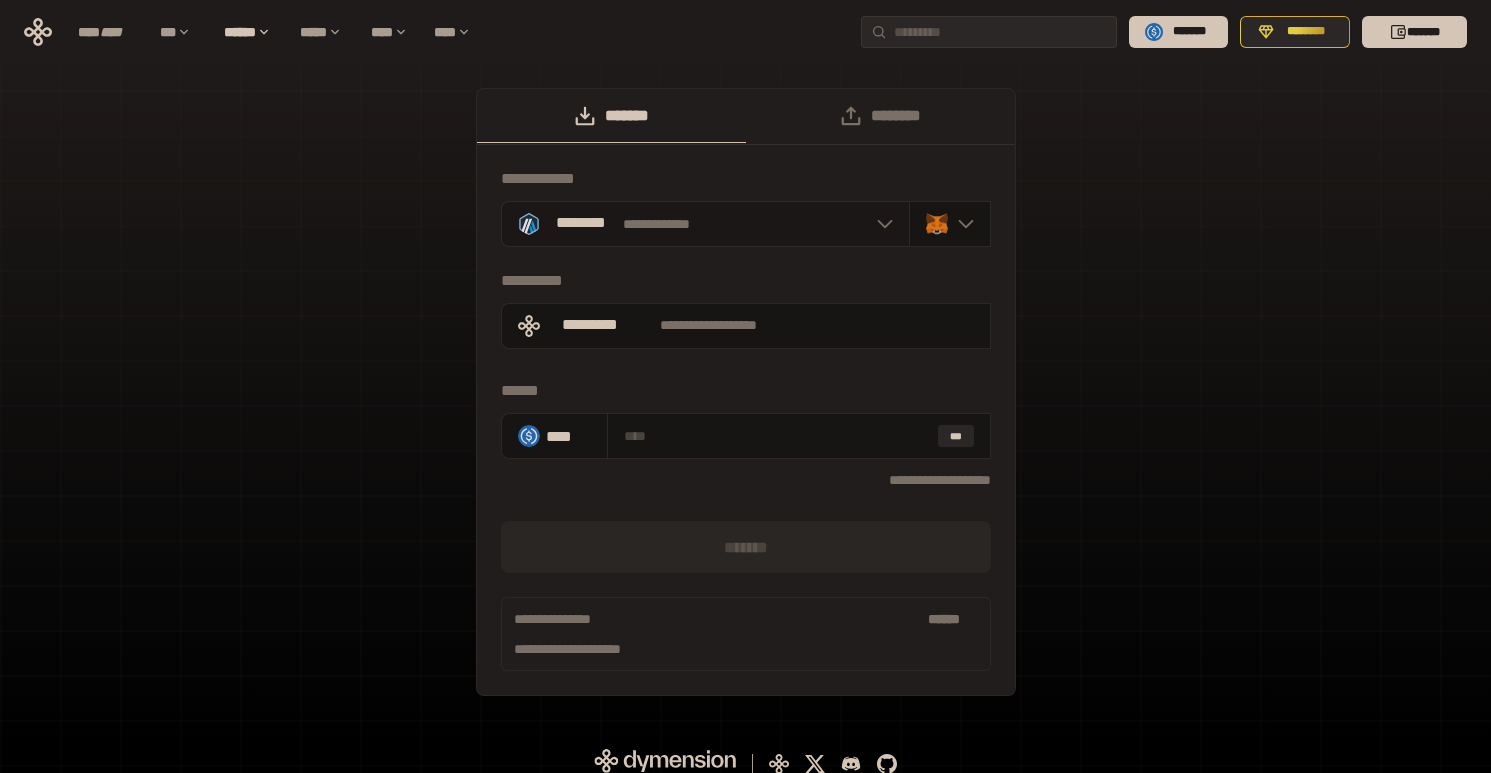 click on "**********" at bounding box center (705, 224) 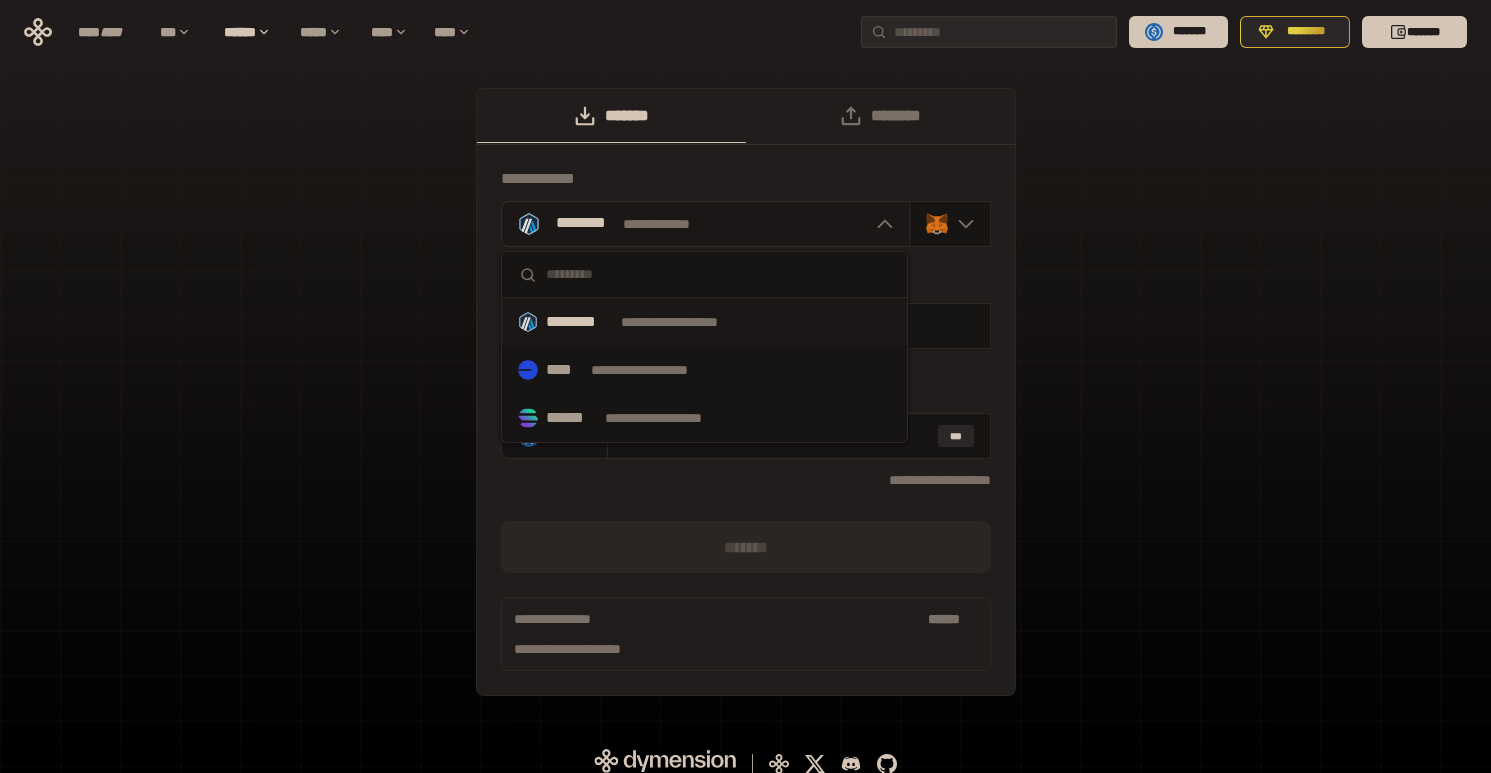 click on "**********" at bounding box center (705, 224) 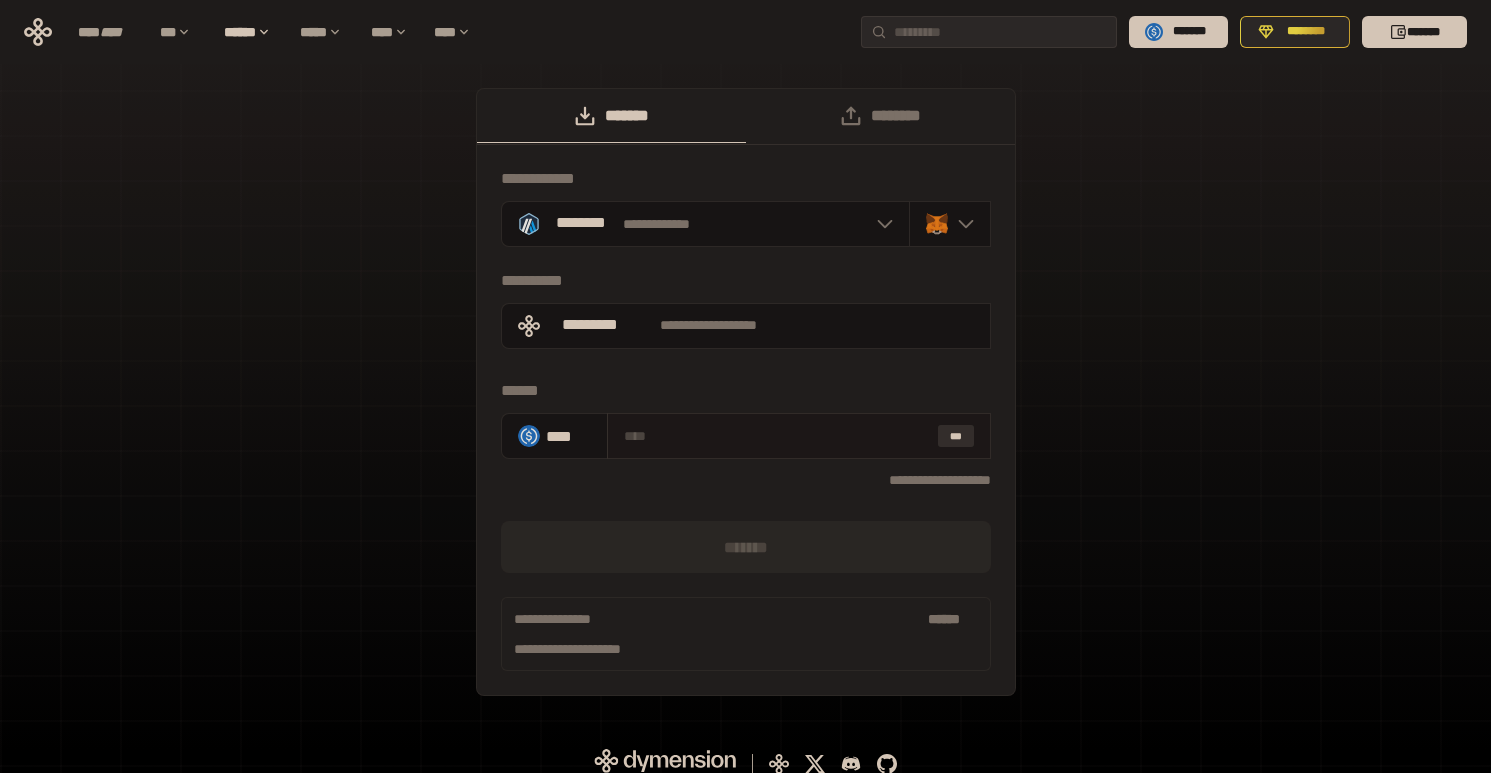 click on "**********" at bounding box center [746, 392] 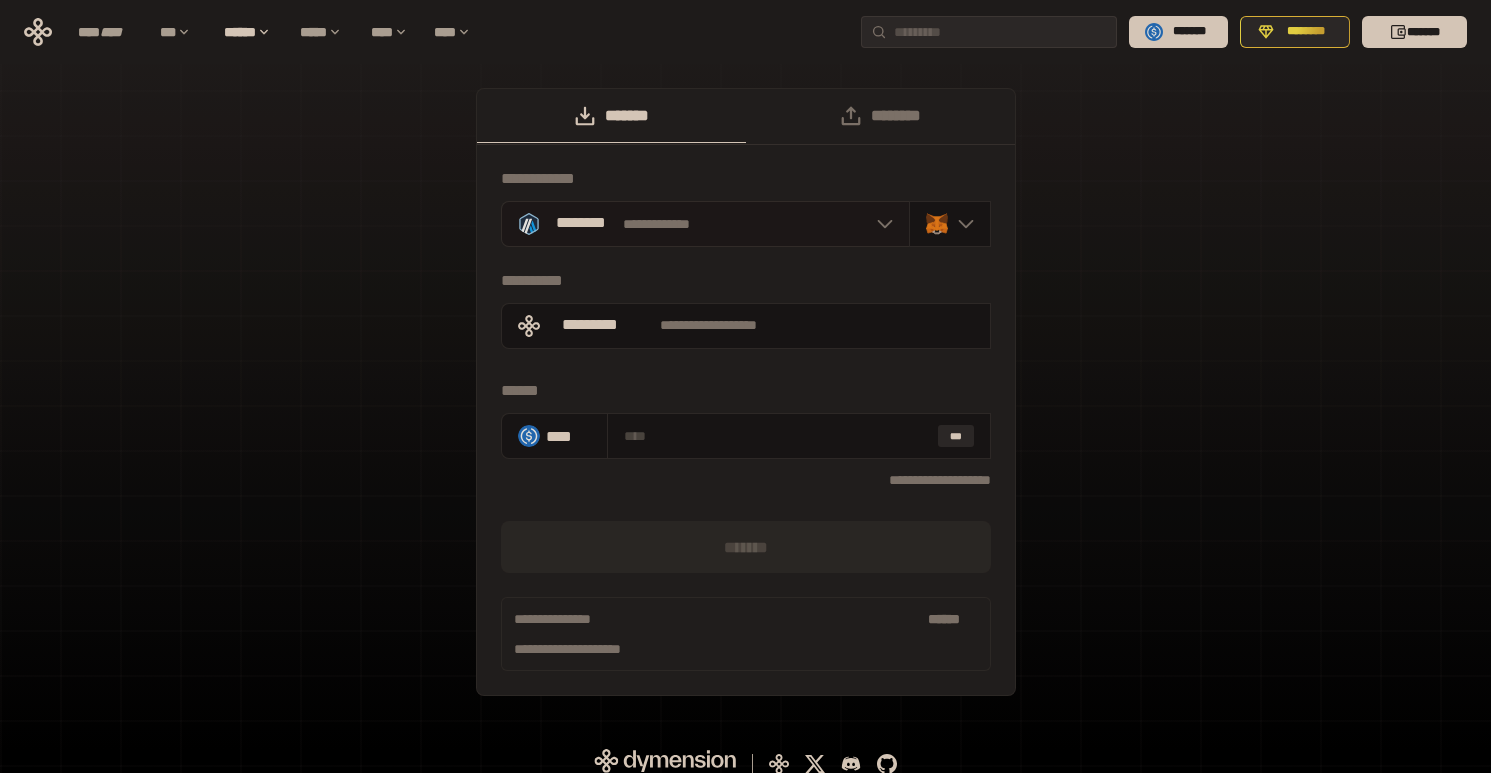 click on "**********" at bounding box center [705, 224] 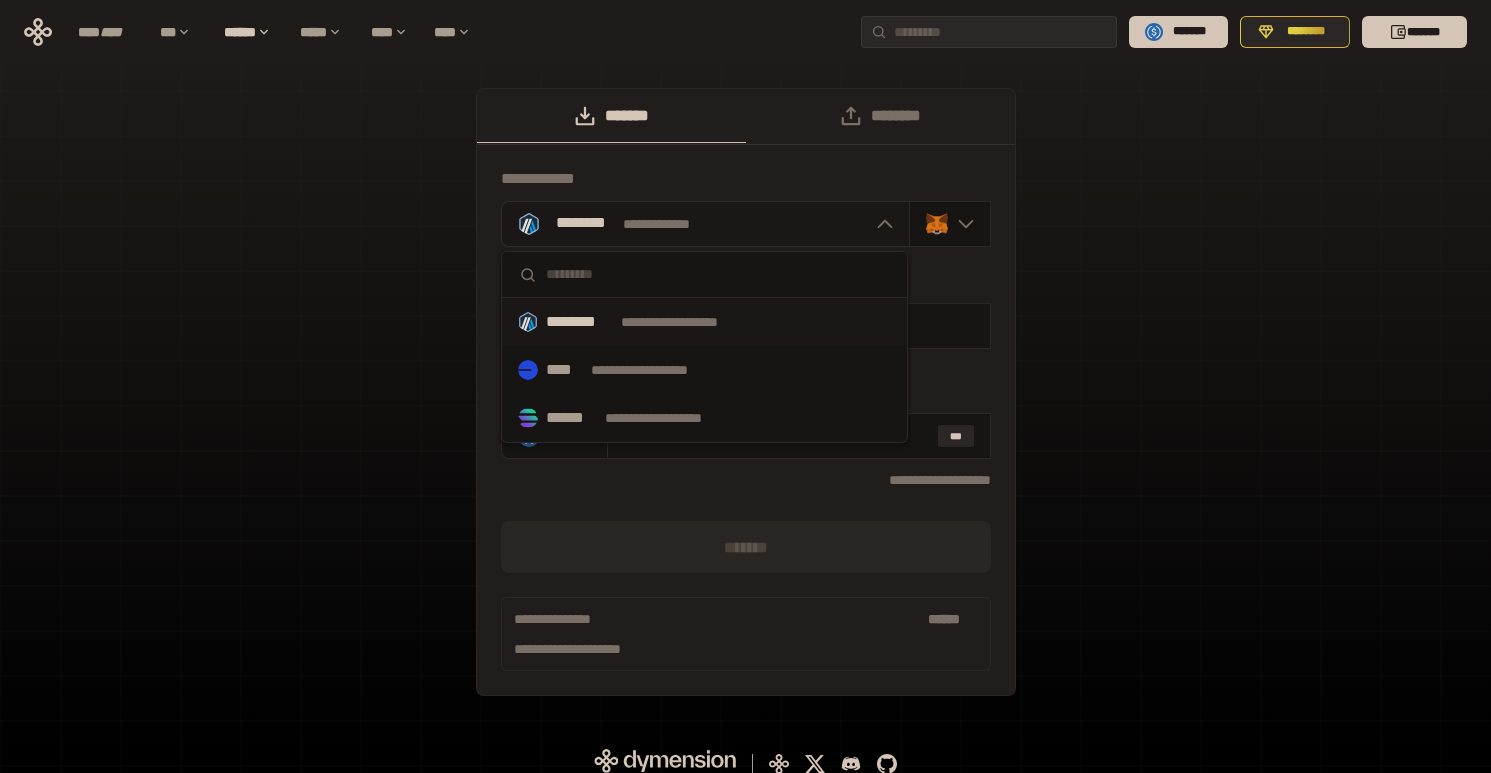 click on "**********" at bounding box center (705, 224) 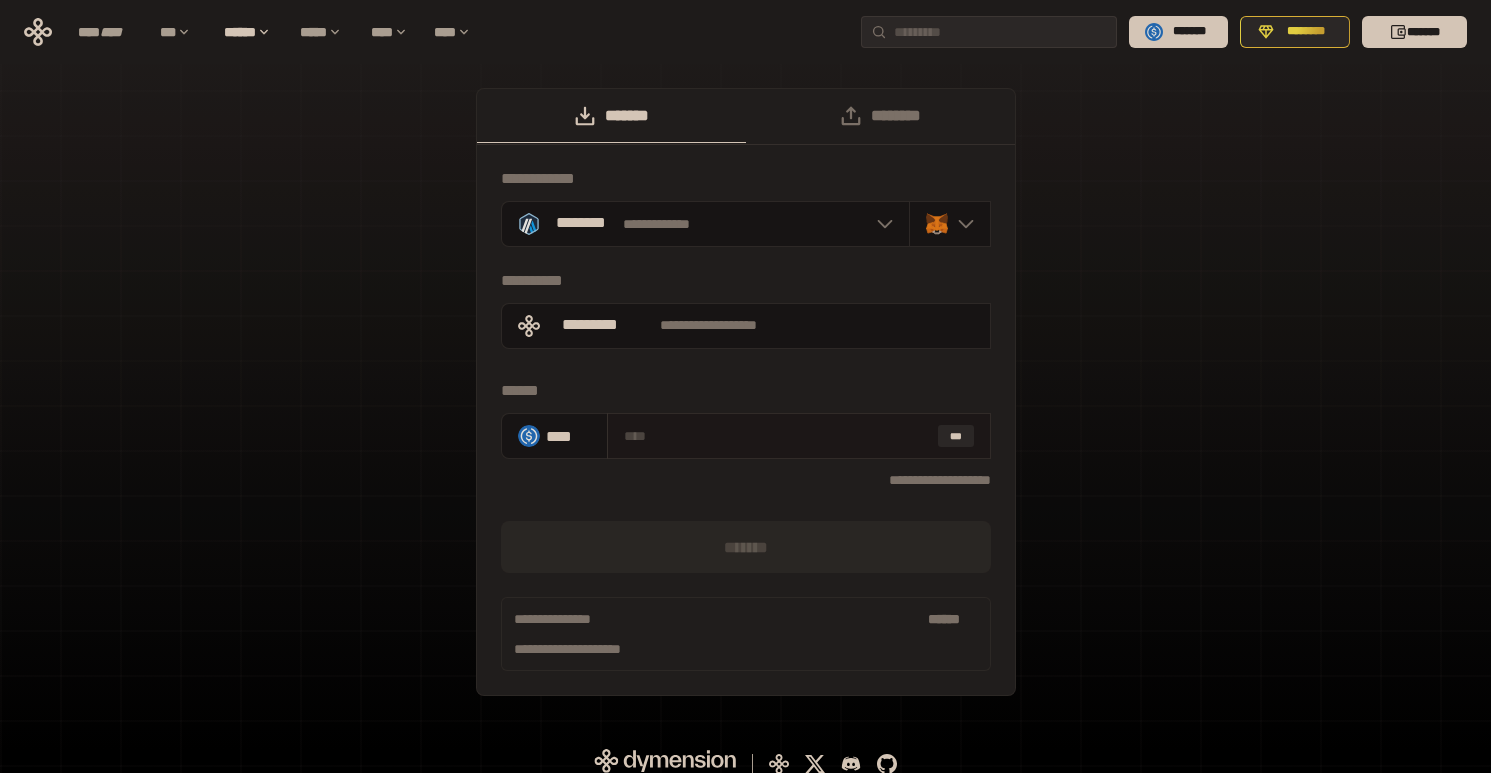 click on "***" at bounding box center (799, 436) 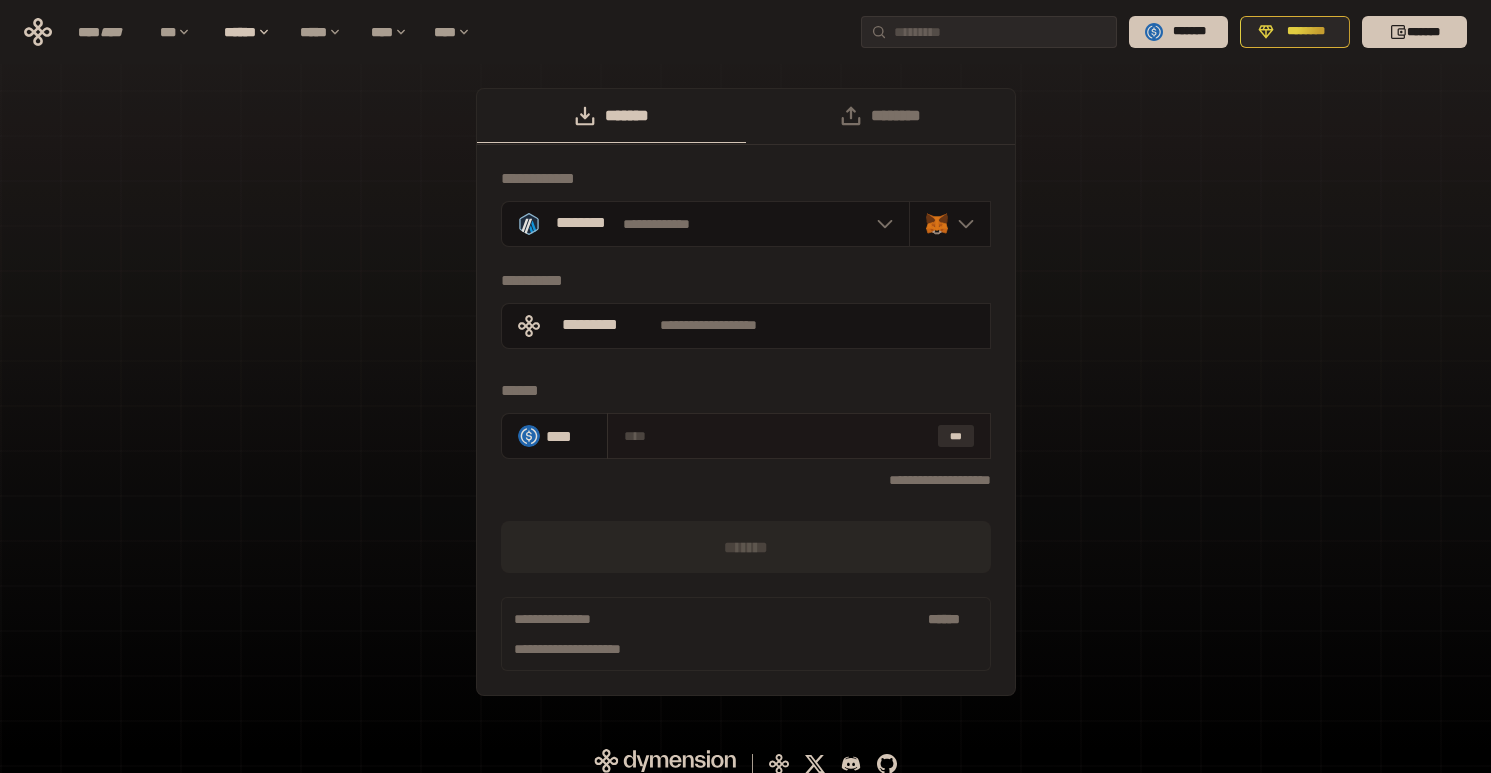 click on "***" at bounding box center (956, 436) 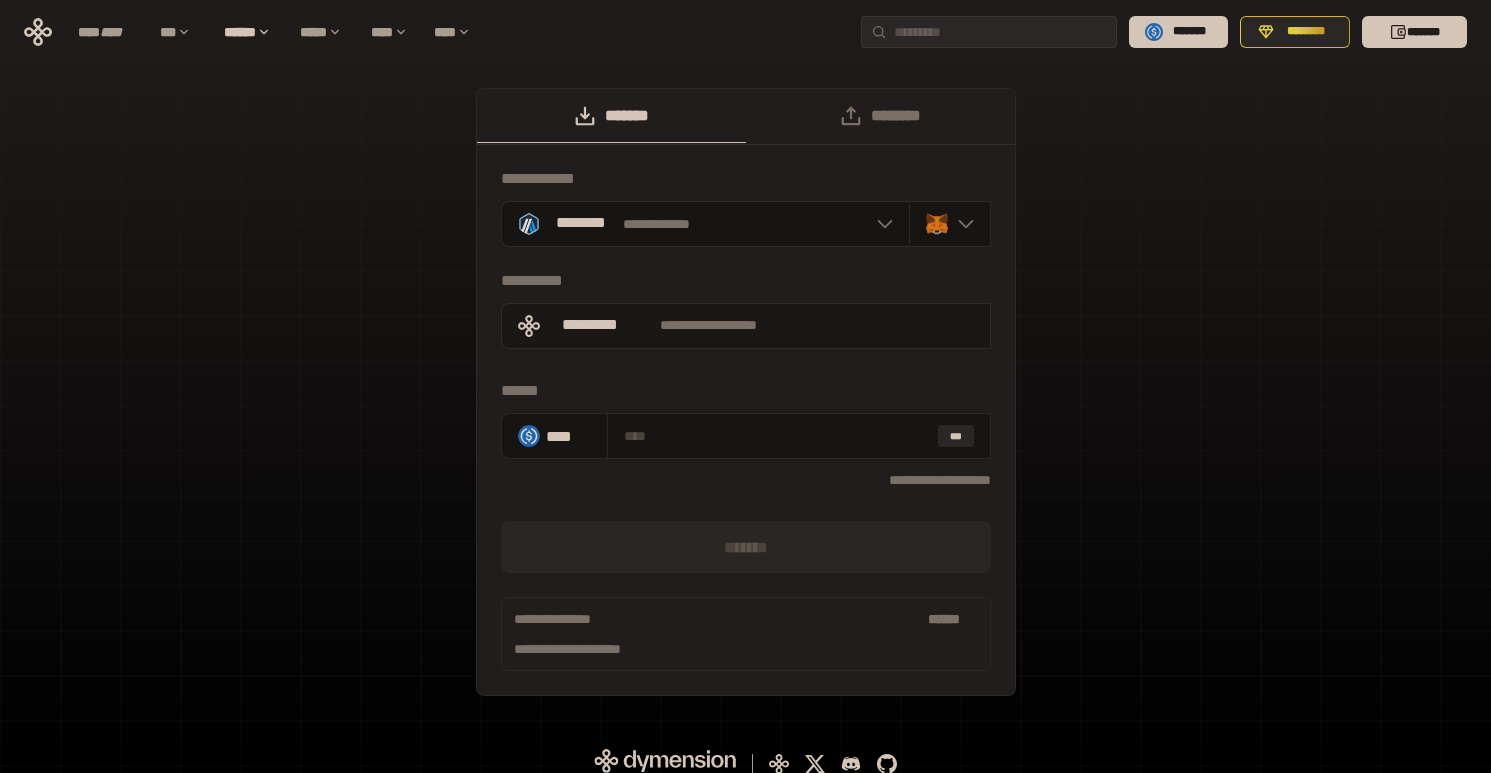 click on "**********" at bounding box center (708, 326) 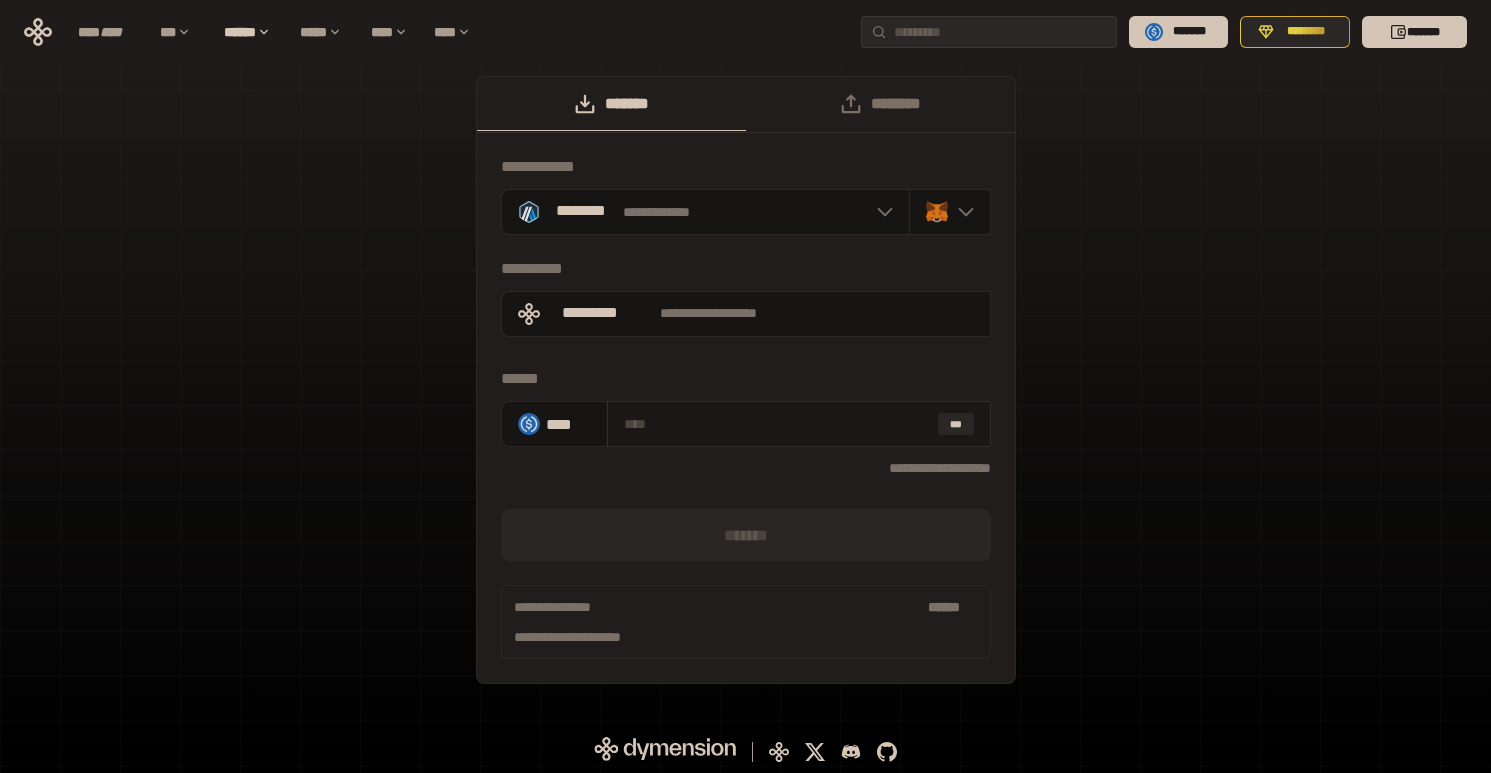 scroll, scrollTop: 15, scrollLeft: 0, axis: vertical 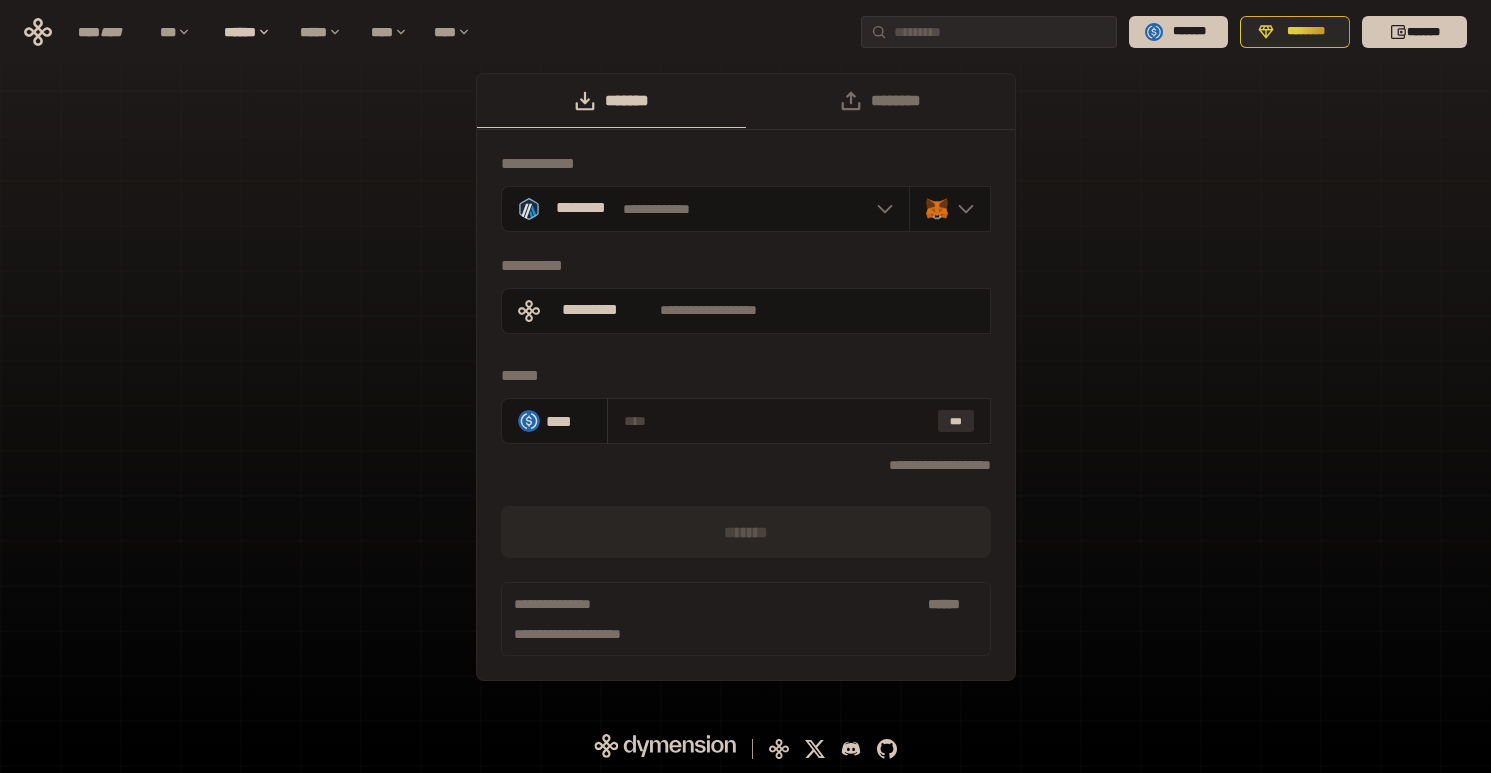 click on "***" at bounding box center (956, 421) 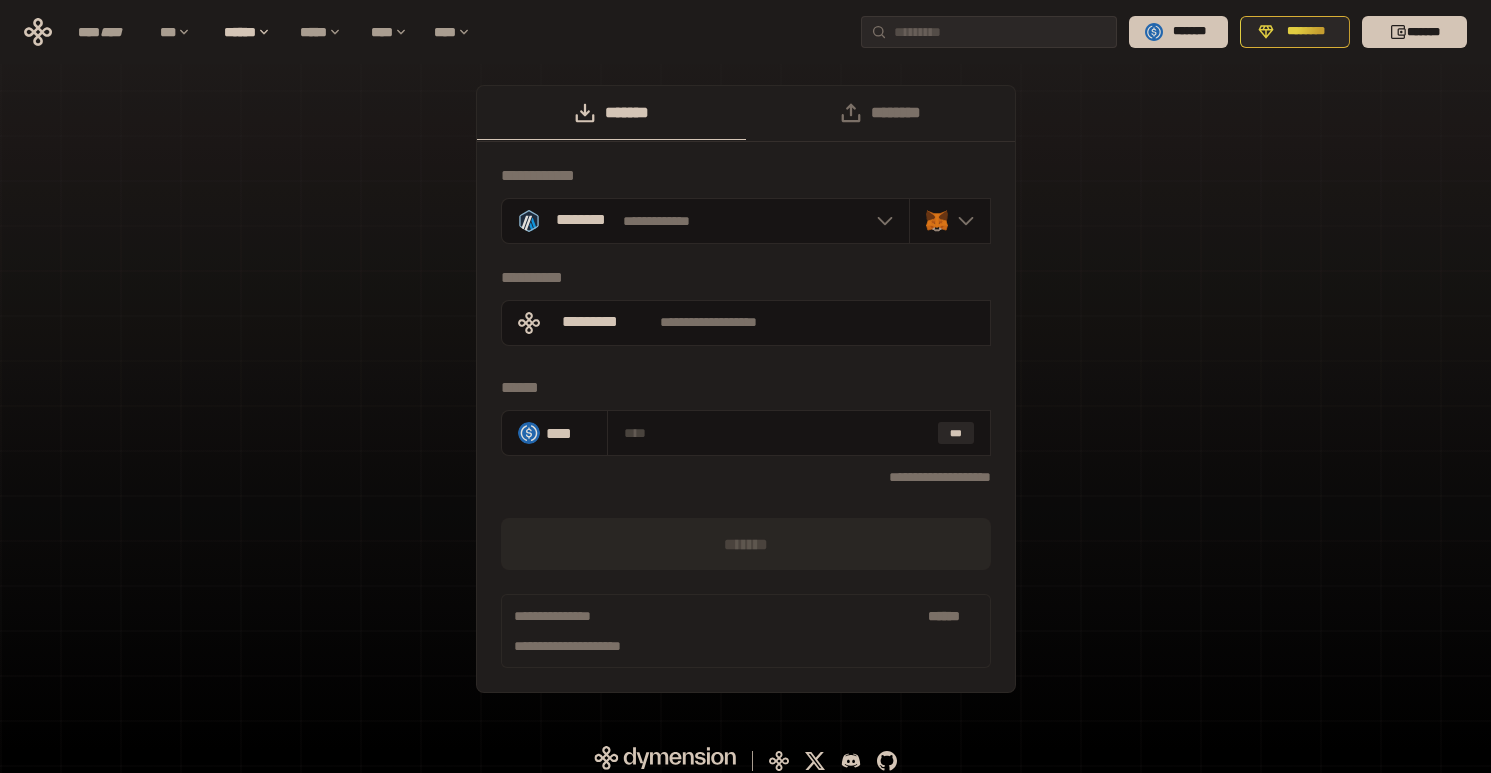 scroll, scrollTop: 0, scrollLeft: 0, axis: both 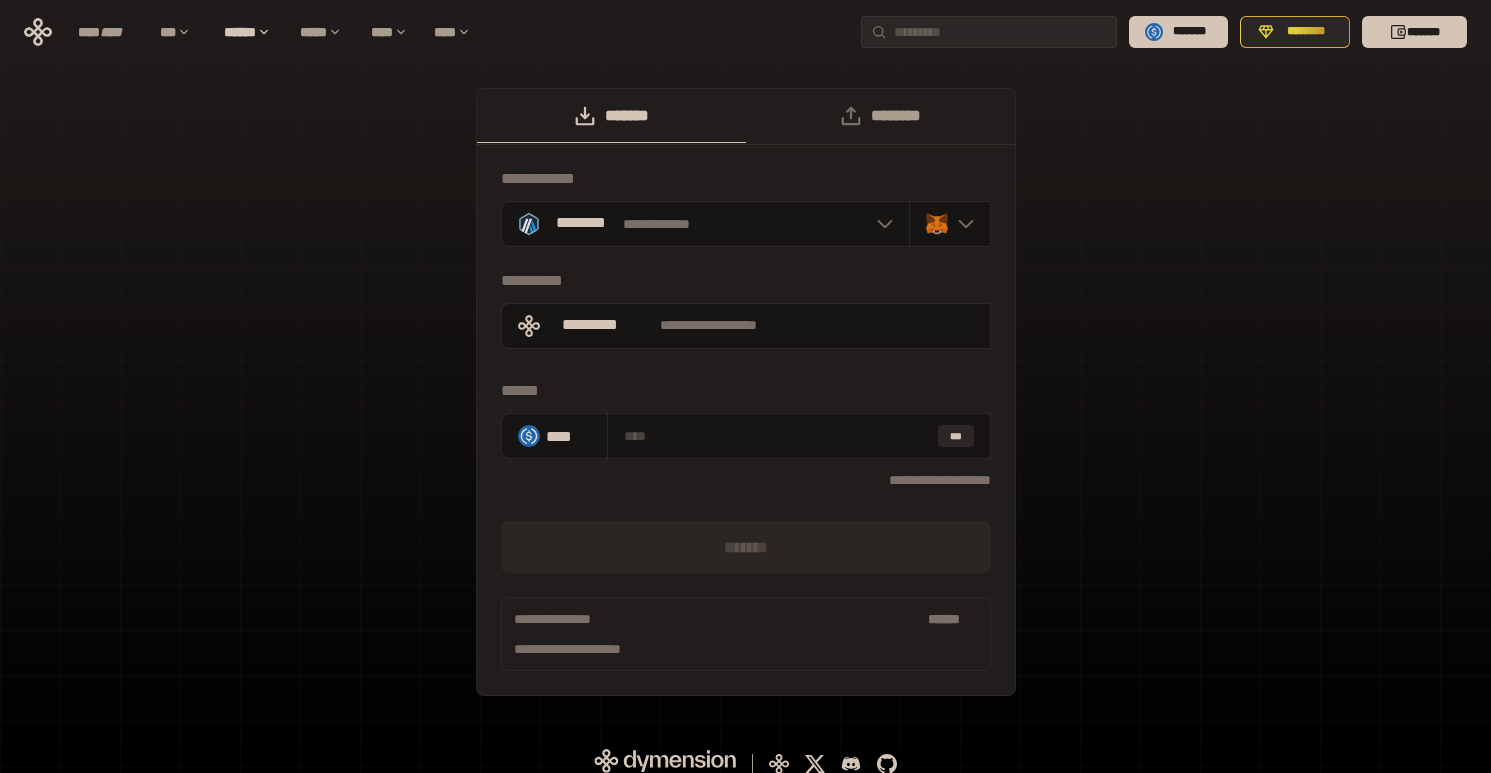 click on "********" at bounding box center (880, 116) 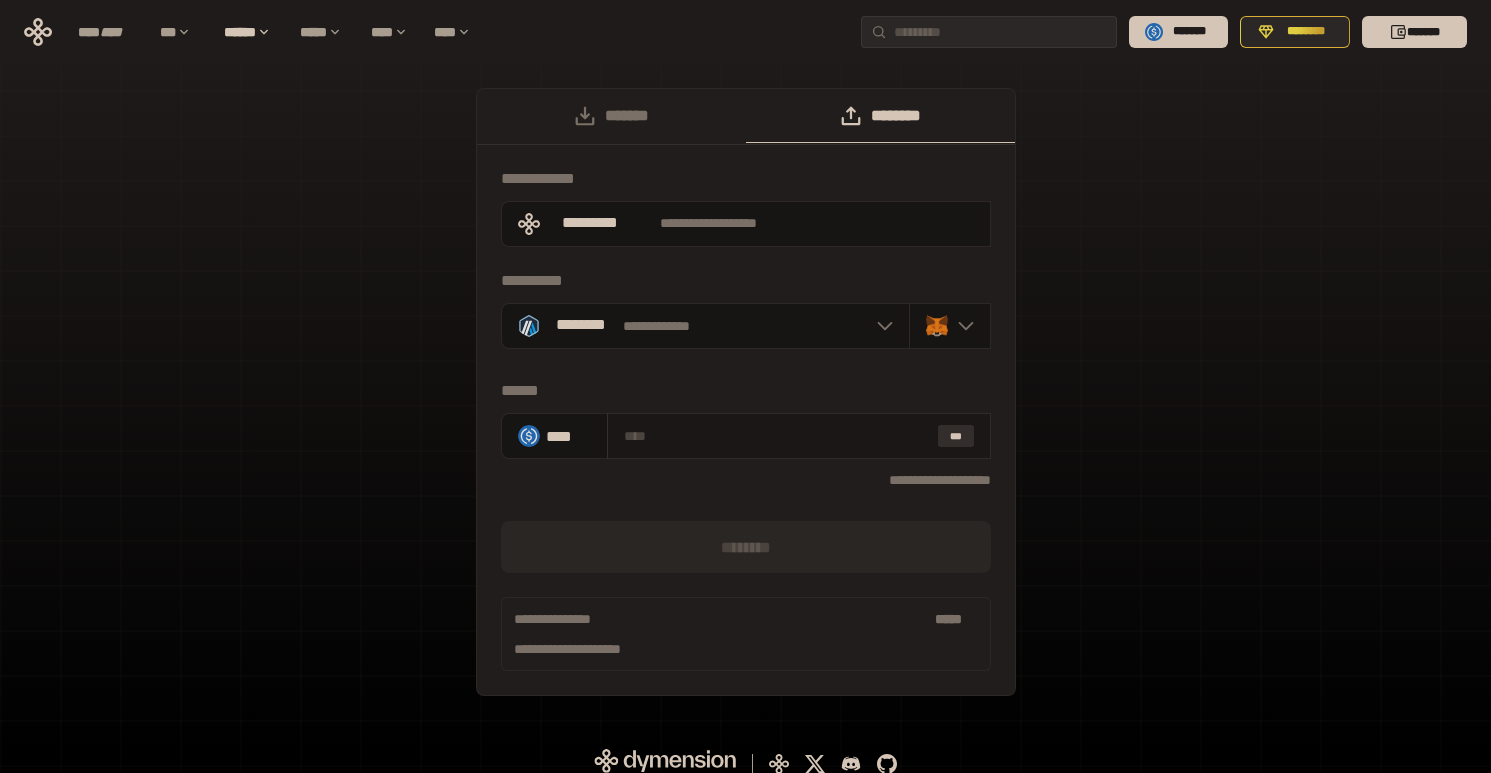 click on "***" at bounding box center [956, 436] 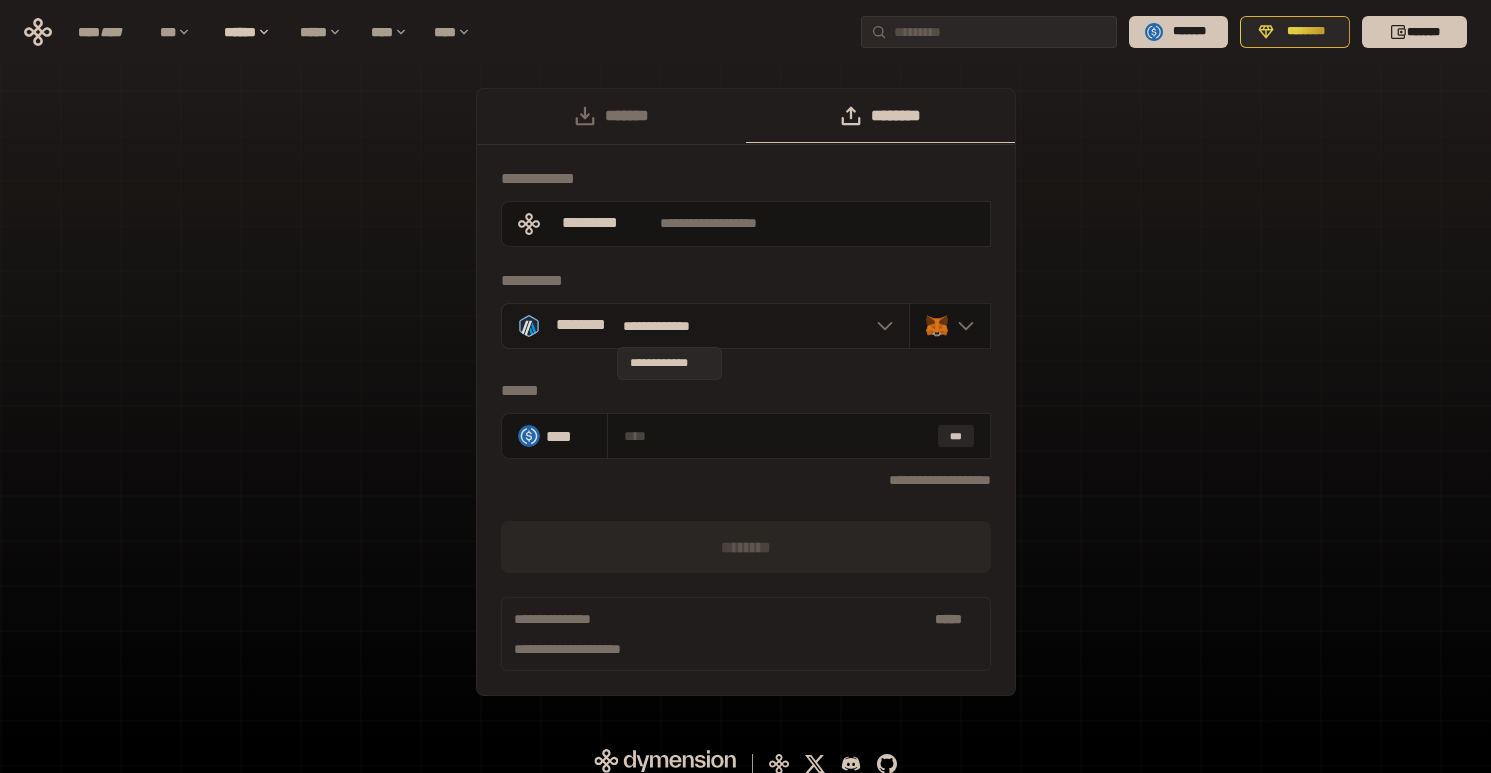 click on "**********" at bounding box center (669, 326) 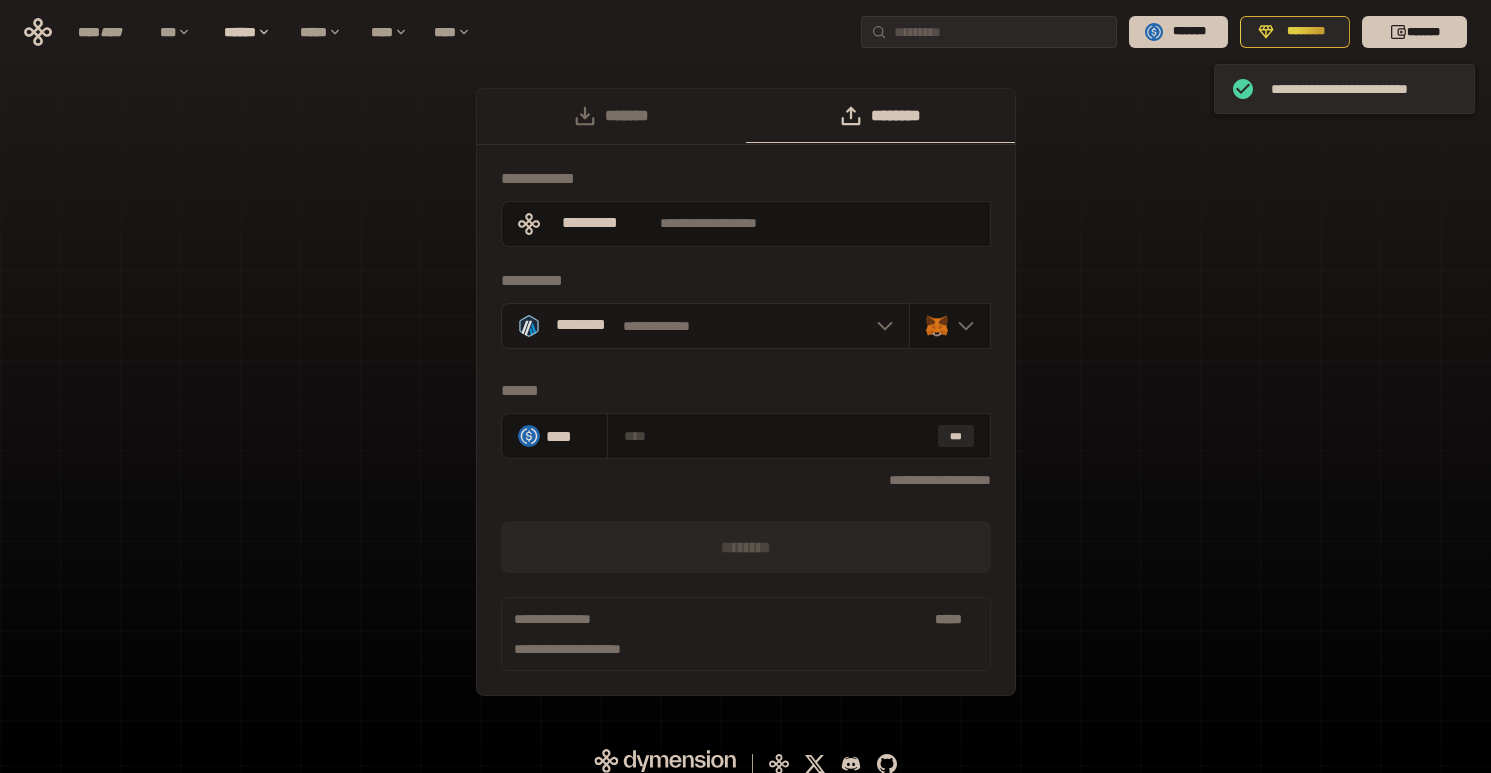 click on "********" at bounding box center [581, 326] 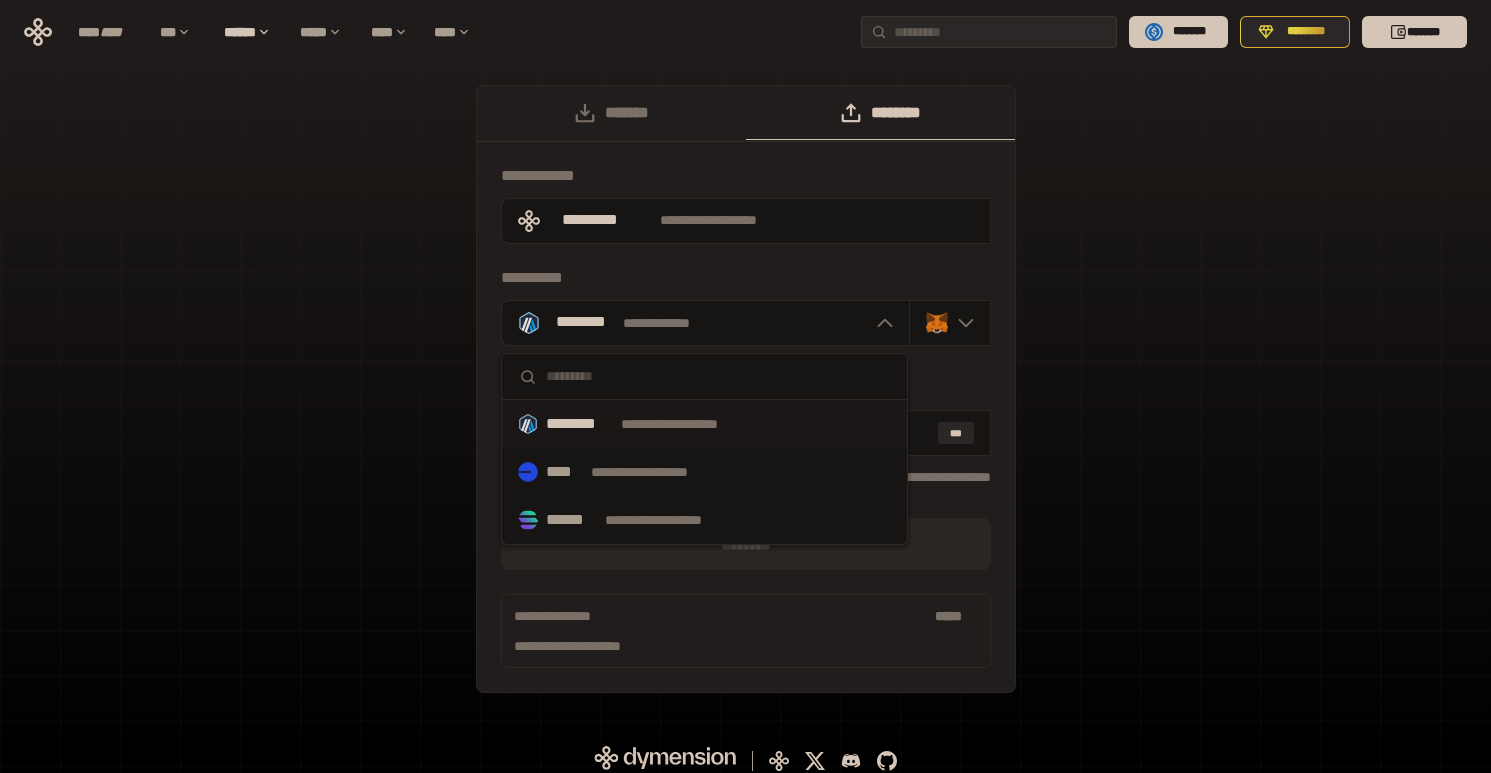 scroll, scrollTop: 0, scrollLeft: 0, axis: both 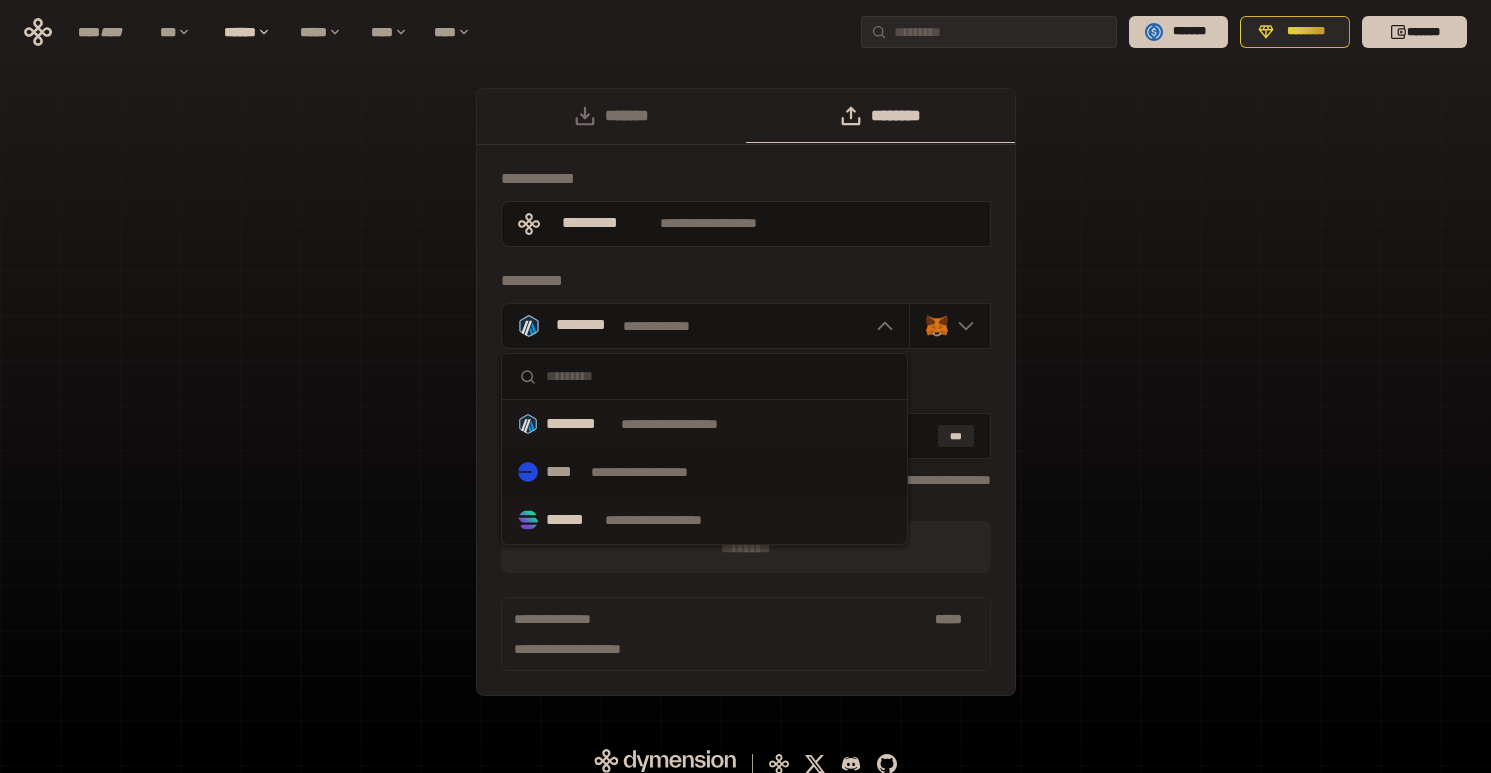 click on "**********" at bounding box center (704, 520) 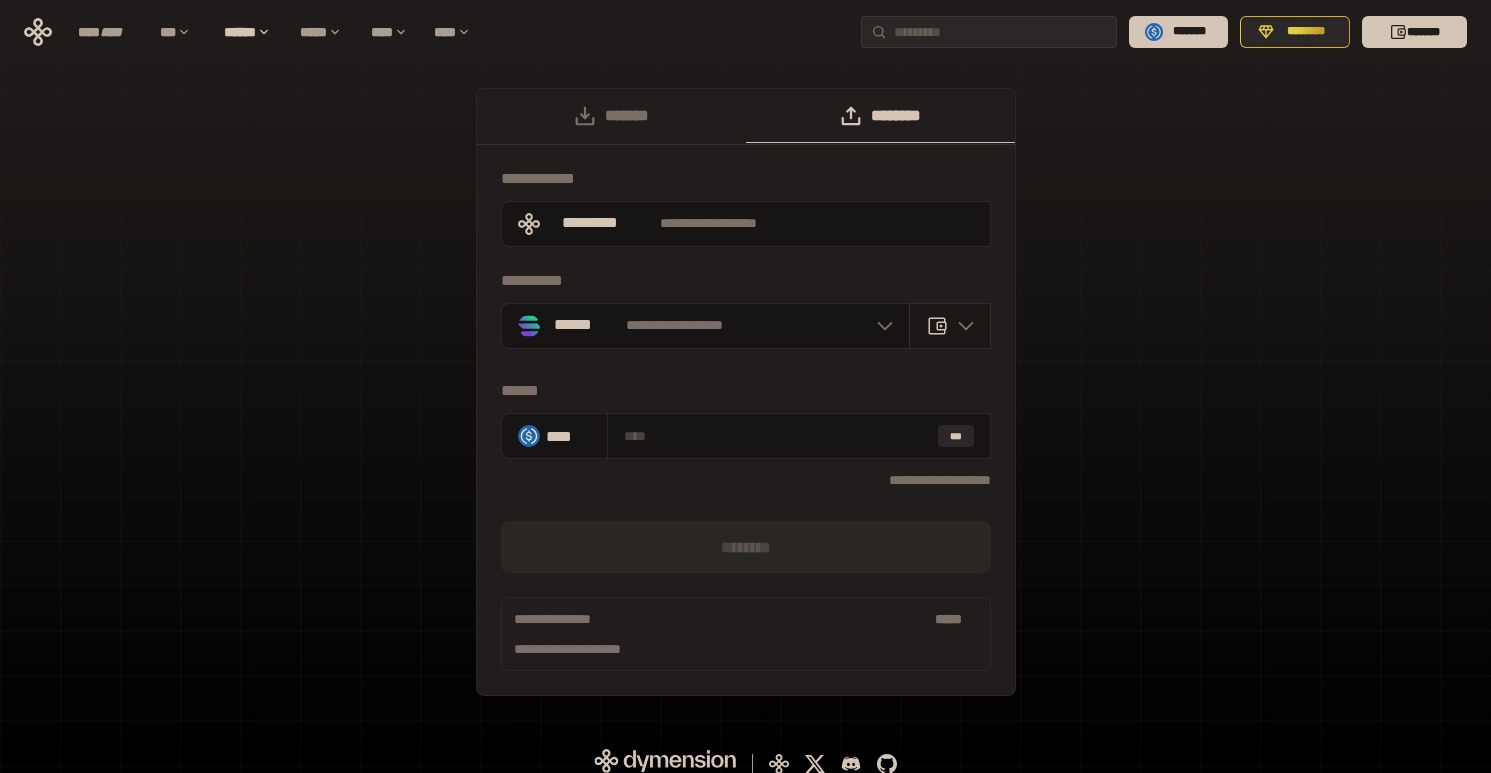 click 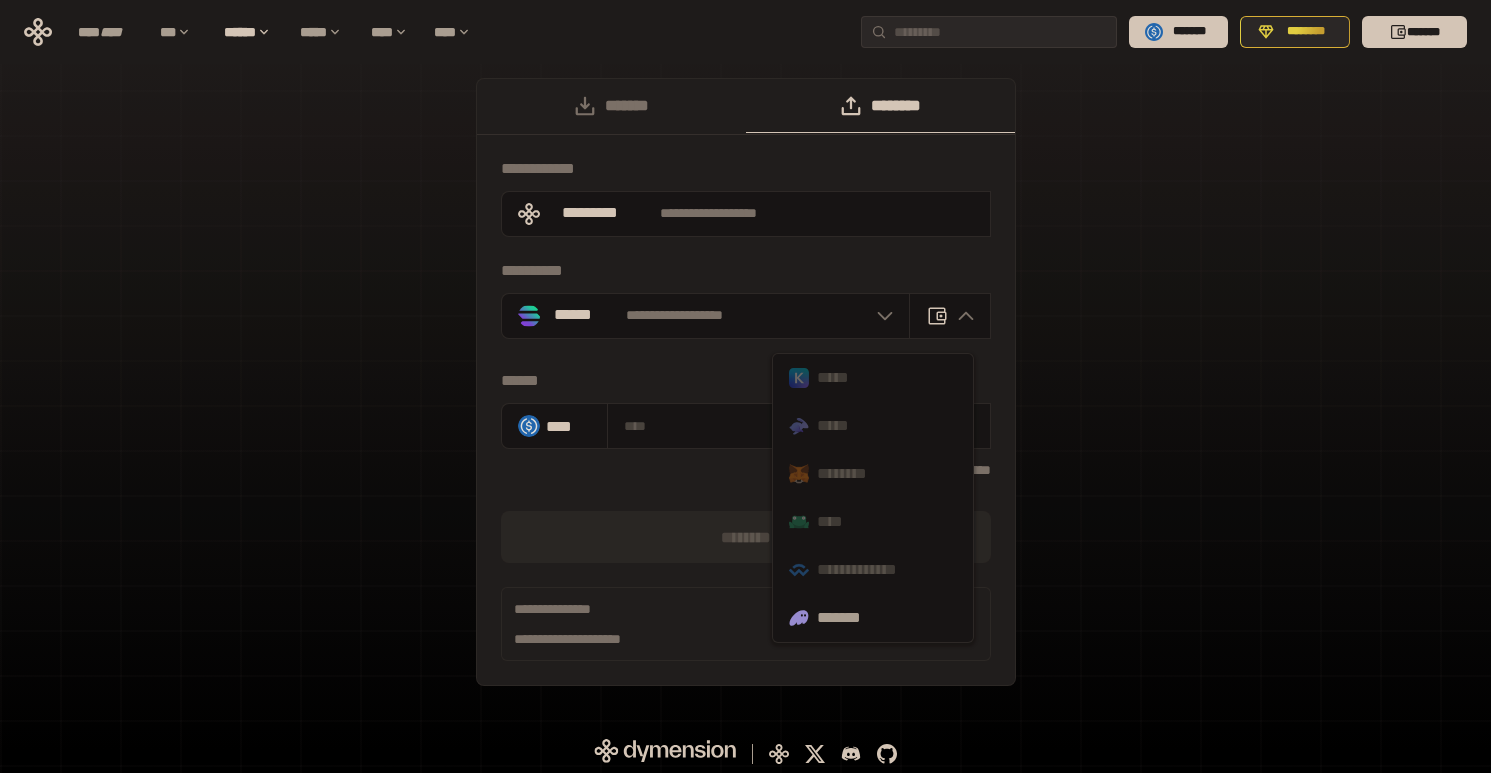 scroll, scrollTop: 15, scrollLeft: 0, axis: vertical 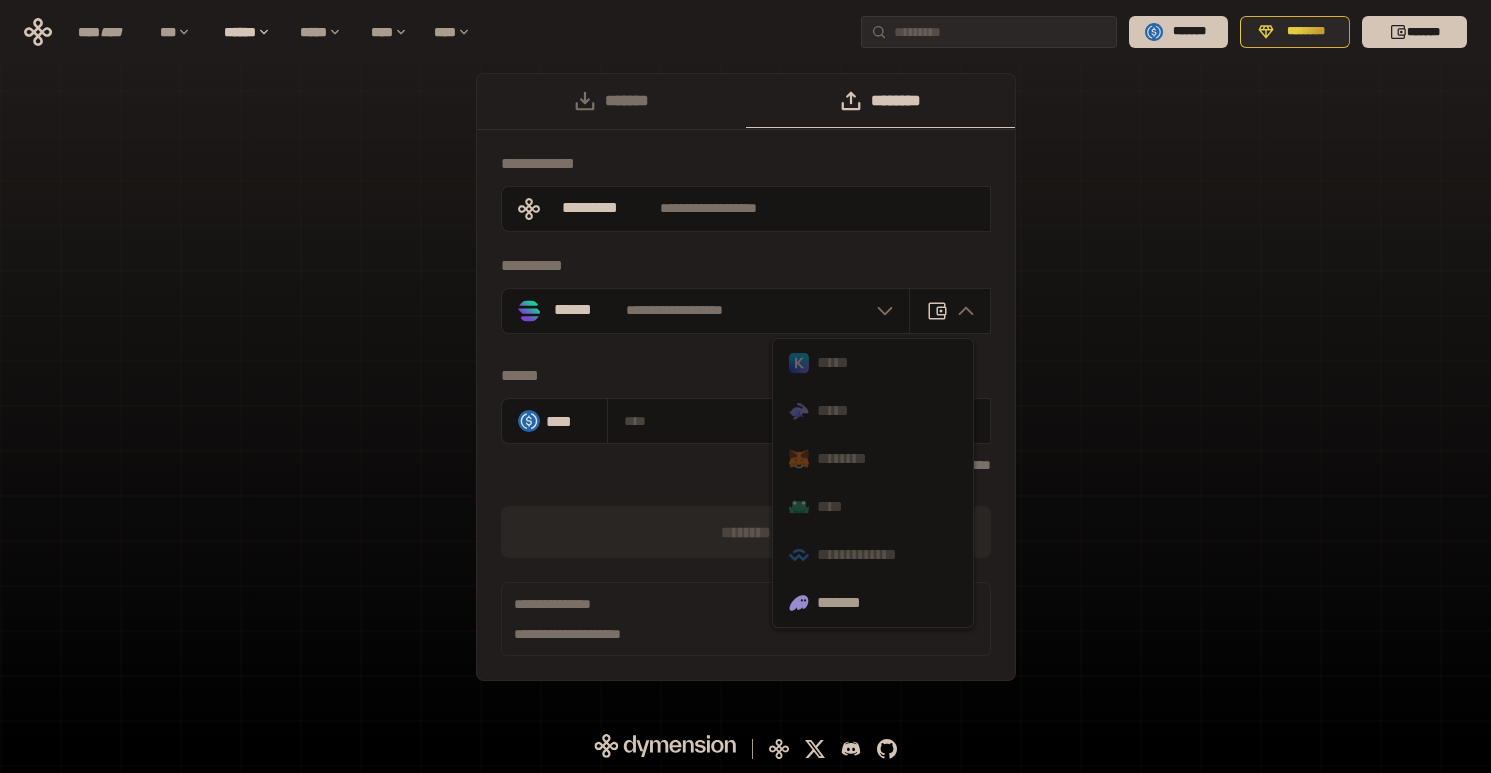 click on "**********" at bounding box center [745, 387] 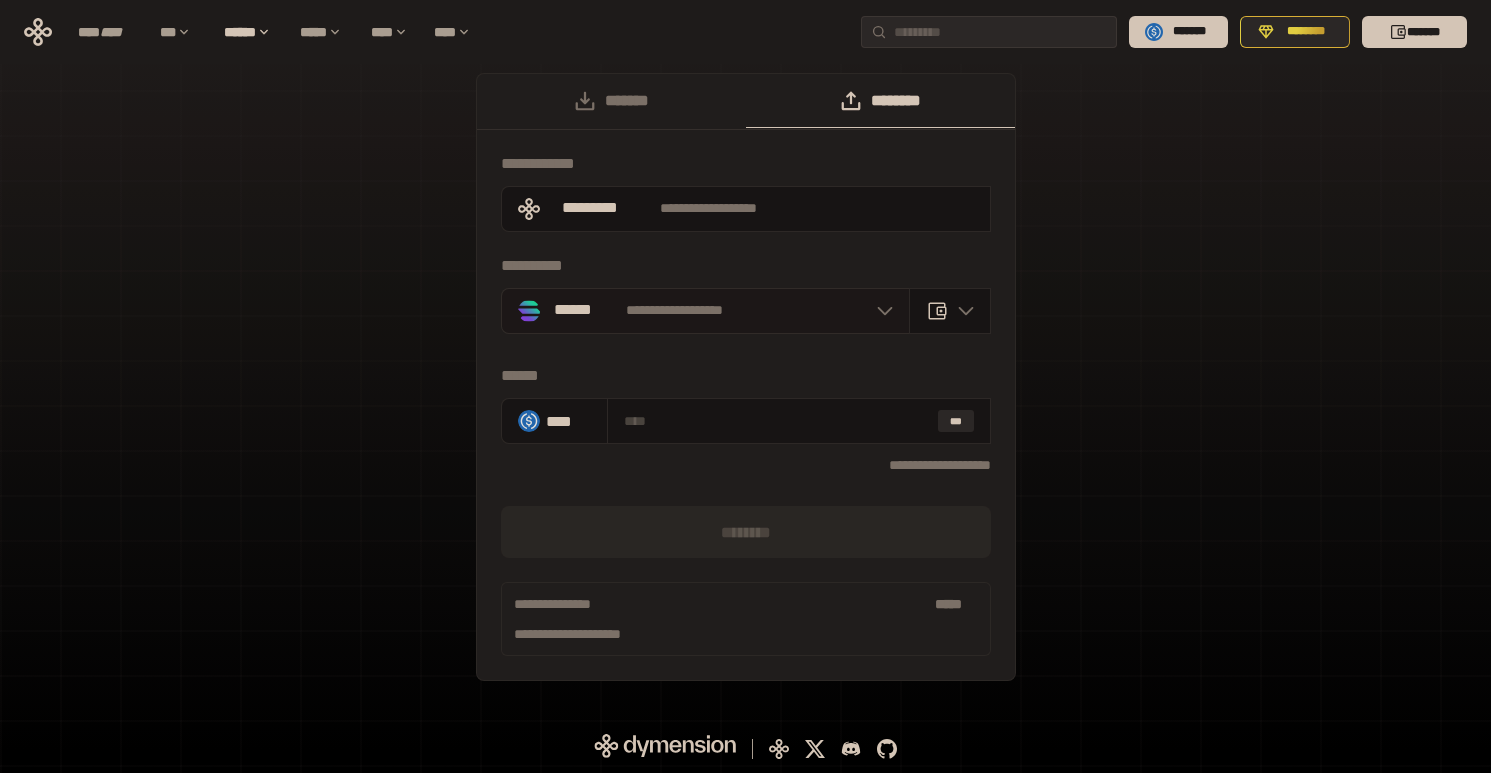 click on "**********" at bounding box center (705, 311) 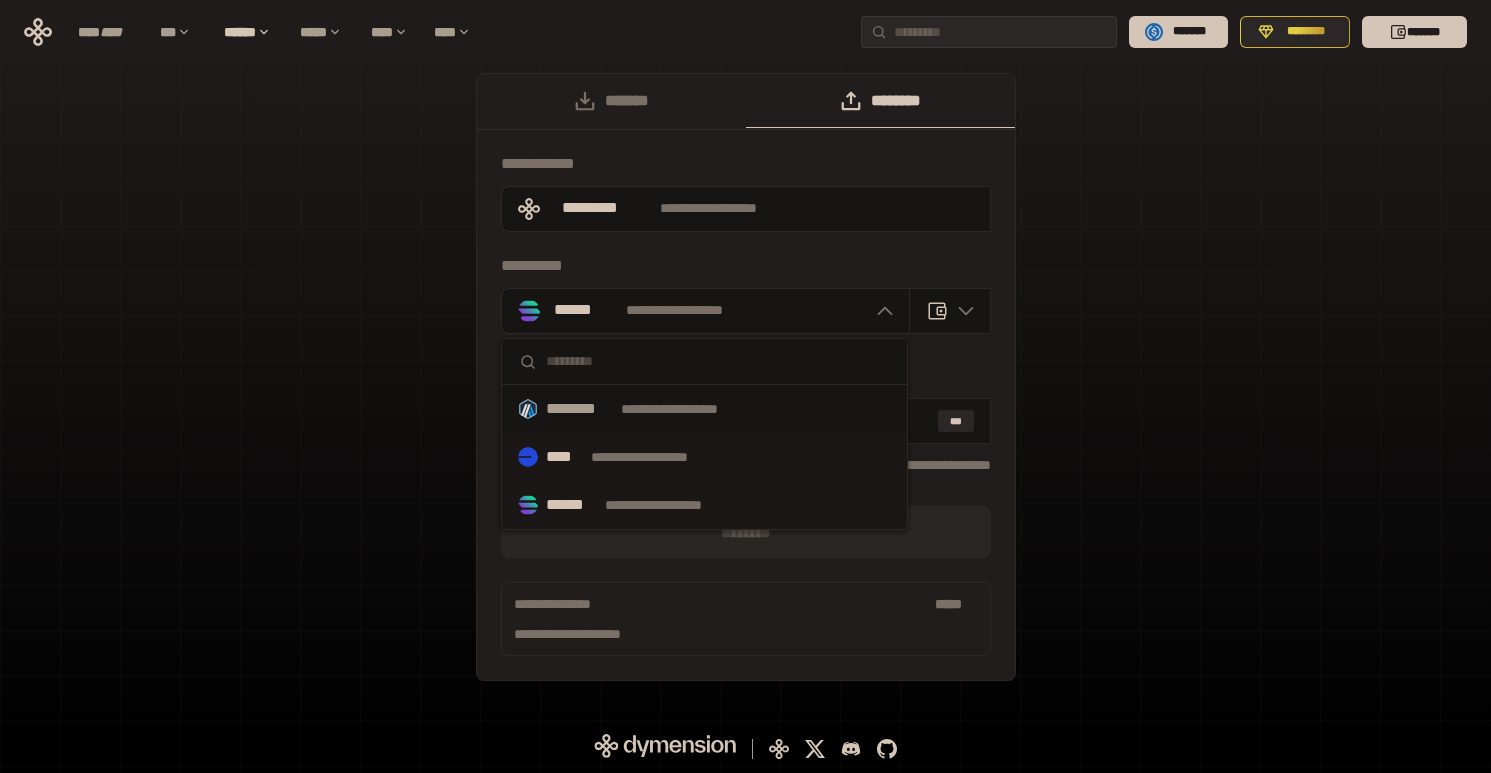 click on "**********" at bounding box center (658, 457) 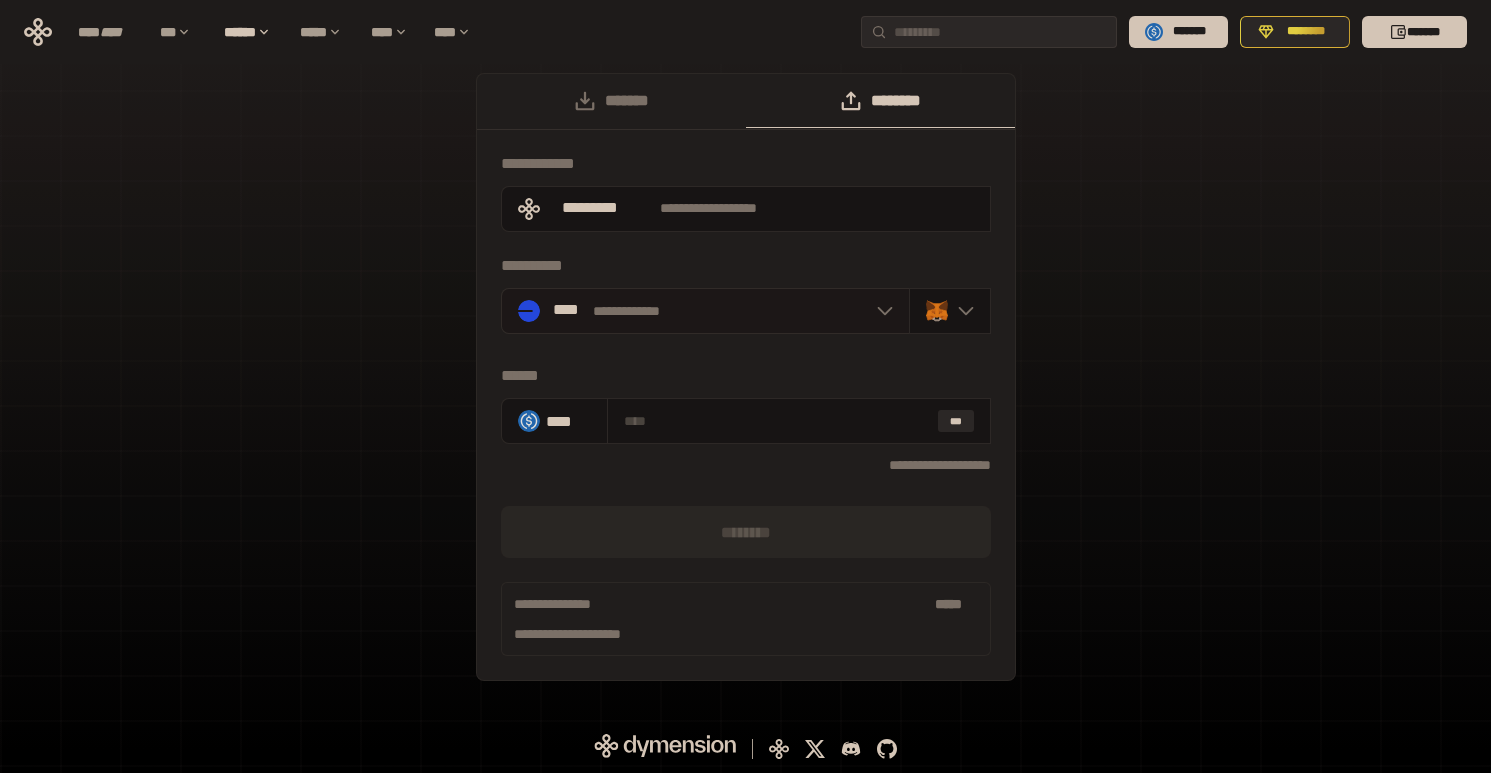 click at bounding box center (880, 311) 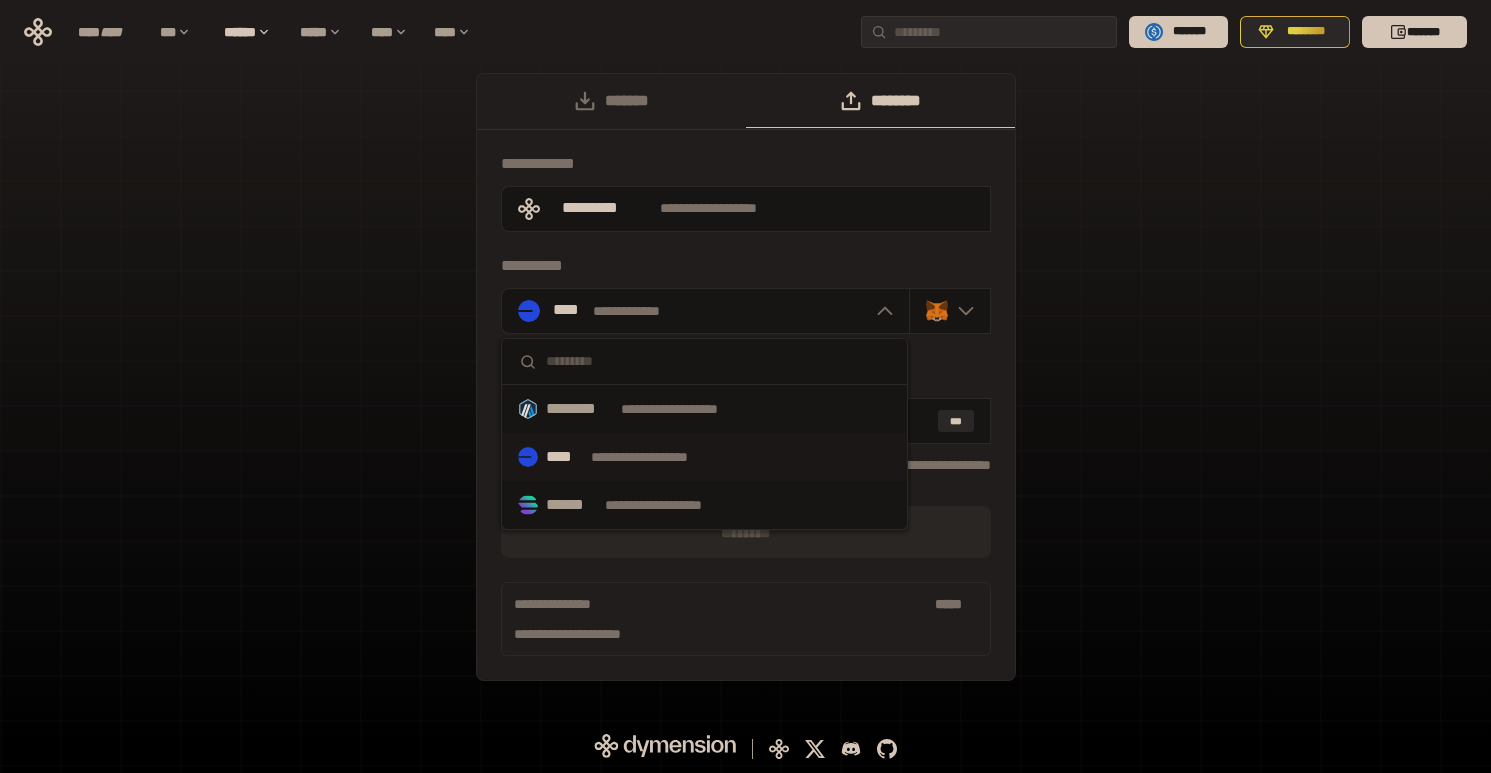 click on "**********" at bounding box center [658, 457] 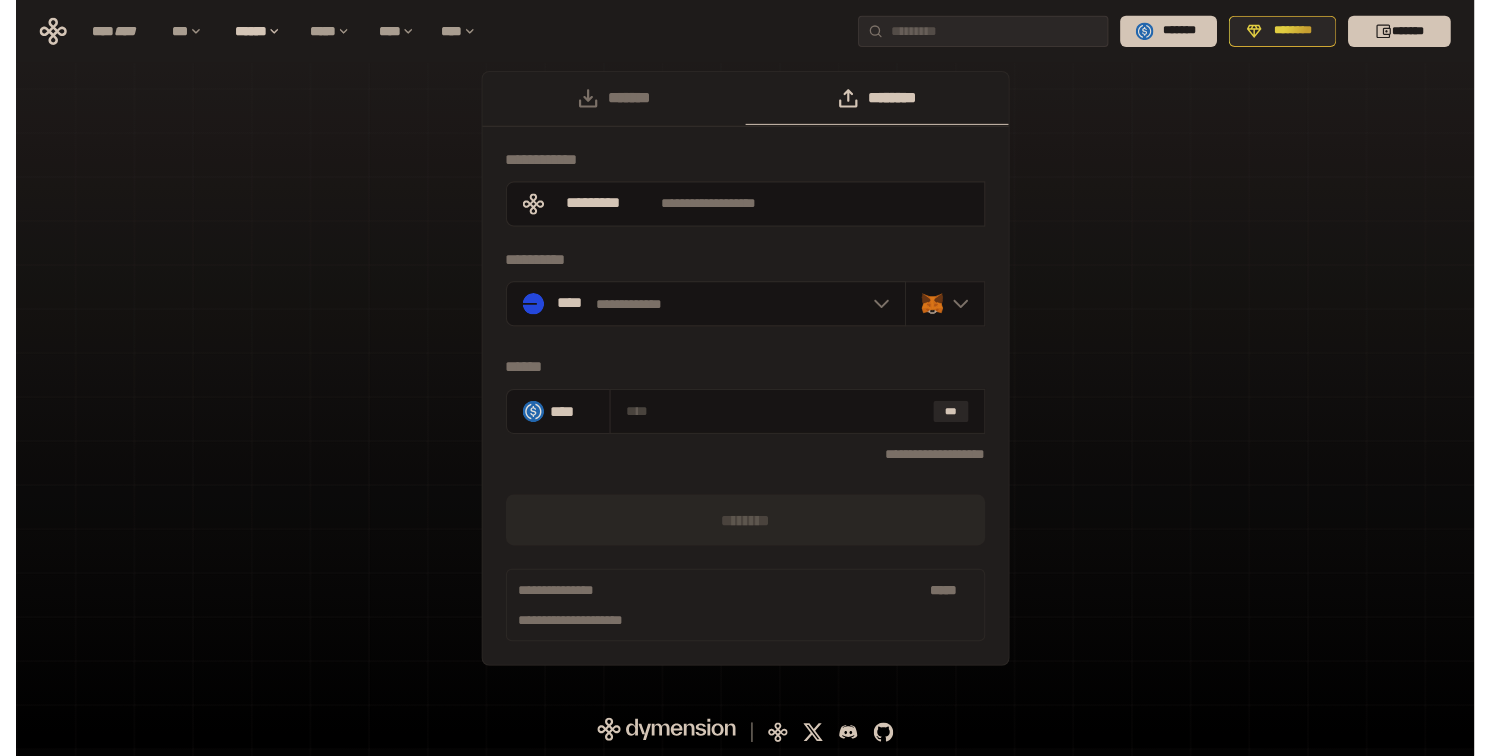 scroll, scrollTop: 0, scrollLeft: 0, axis: both 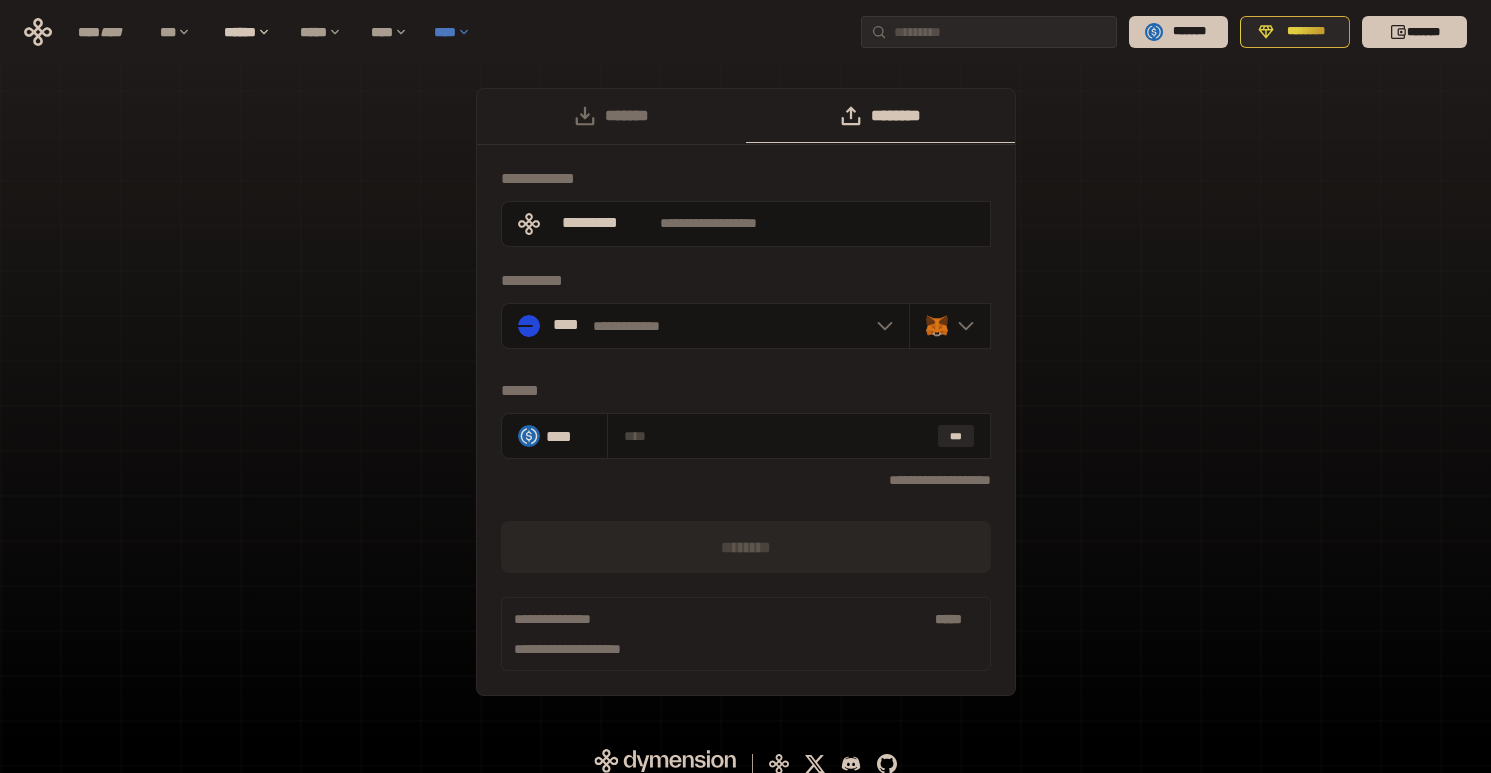 drag, startPoint x: 460, startPoint y: 28, endPoint x: 464, endPoint y: 38, distance: 10.770329 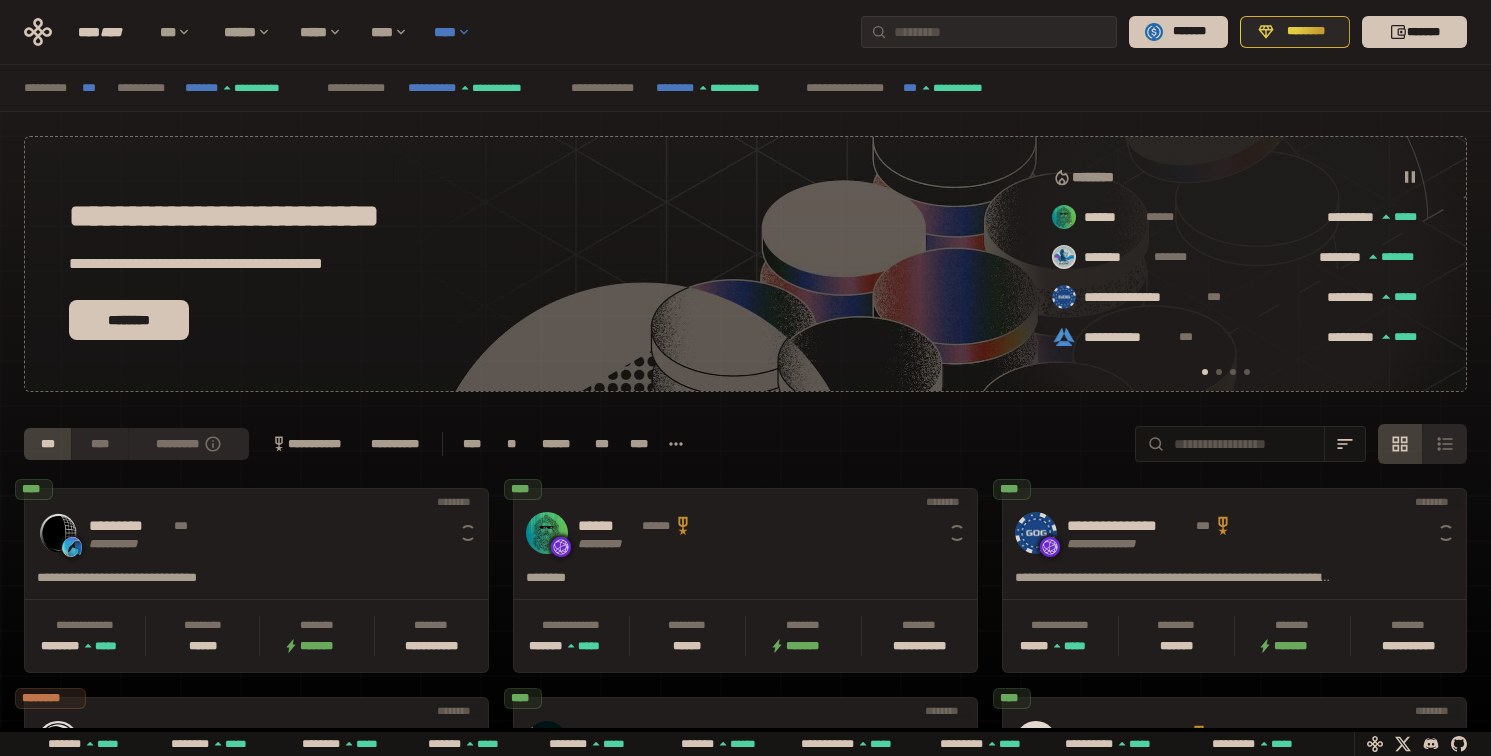 scroll, scrollTop: 0, scrollLeft: 16, axis: horizontal 